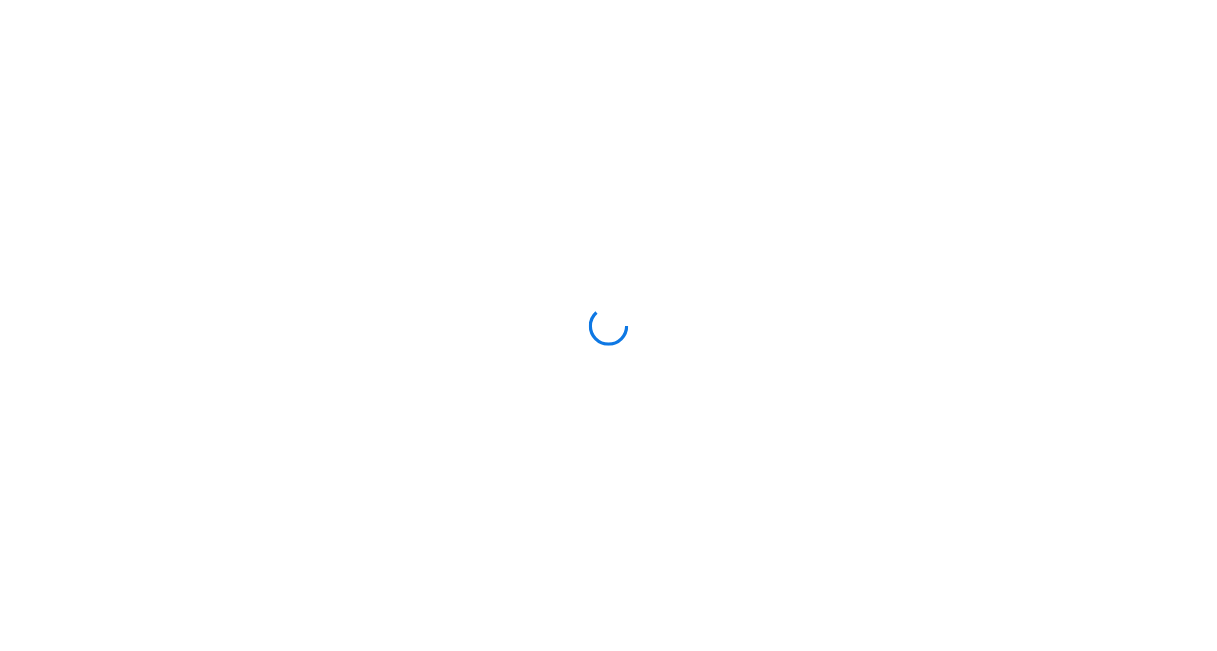 scroll, scrollTop: 0, scrollLeft: 0, axis: both 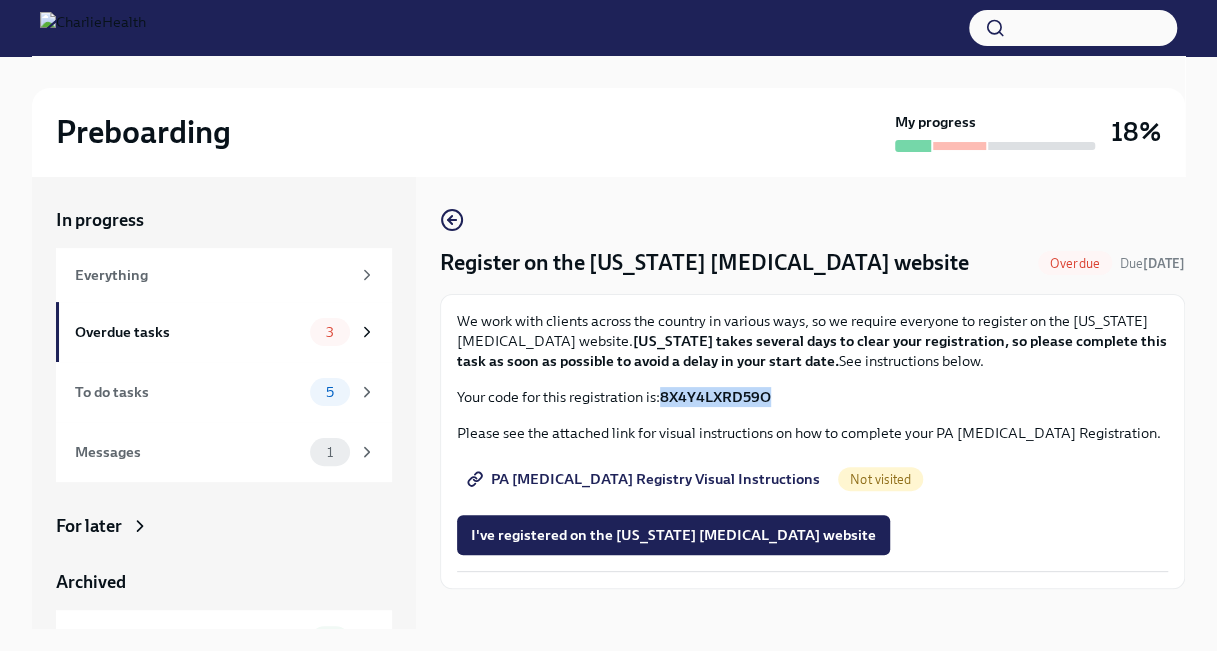 drag, startPoint x: 802, startPoint y: 391, endPoint x: 664, endPoint y: 389, distance: 138.0145 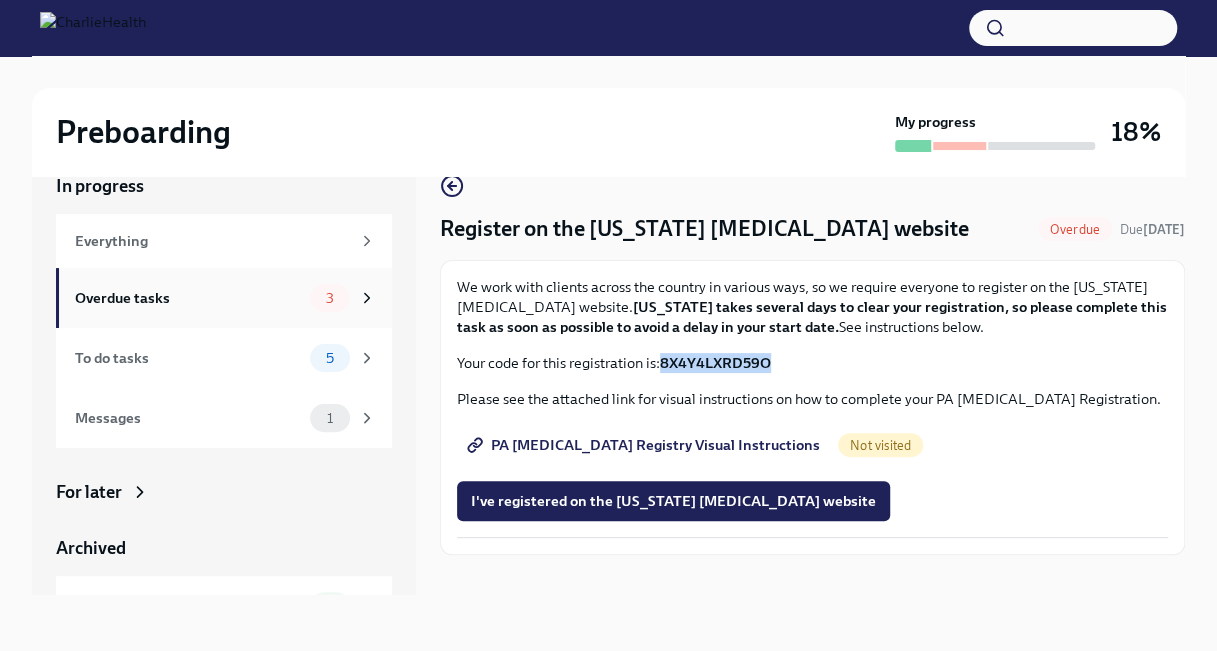 click 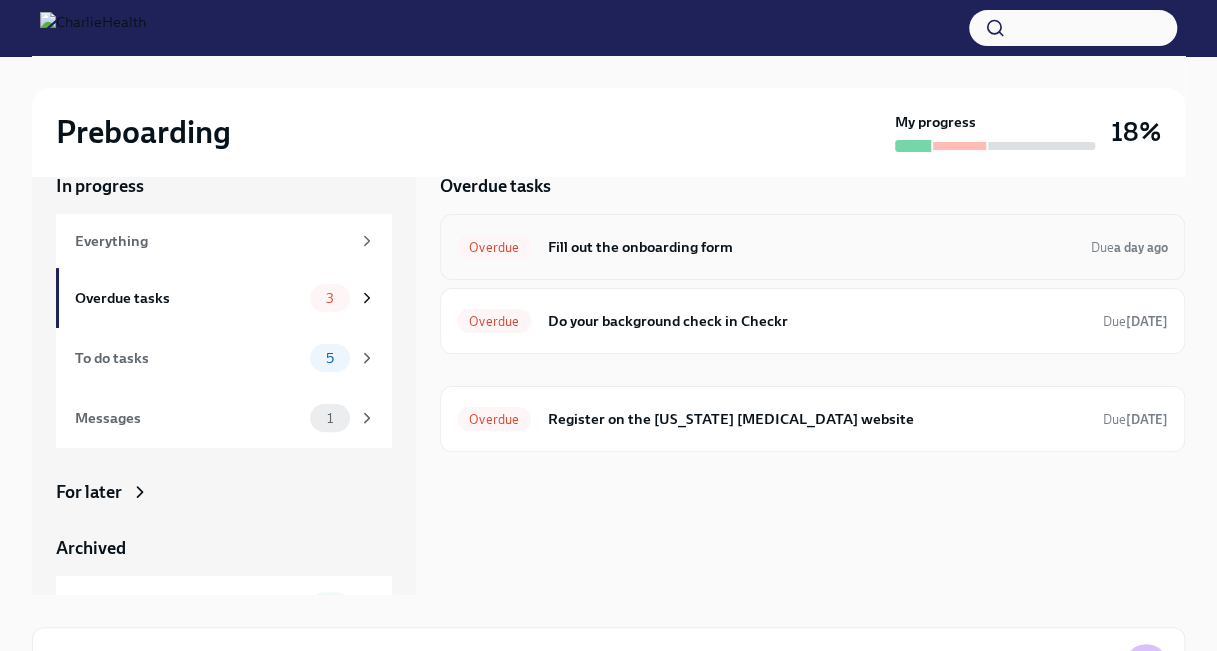 click on "Fill out the onboarding form" at bounding box center (811, 247) 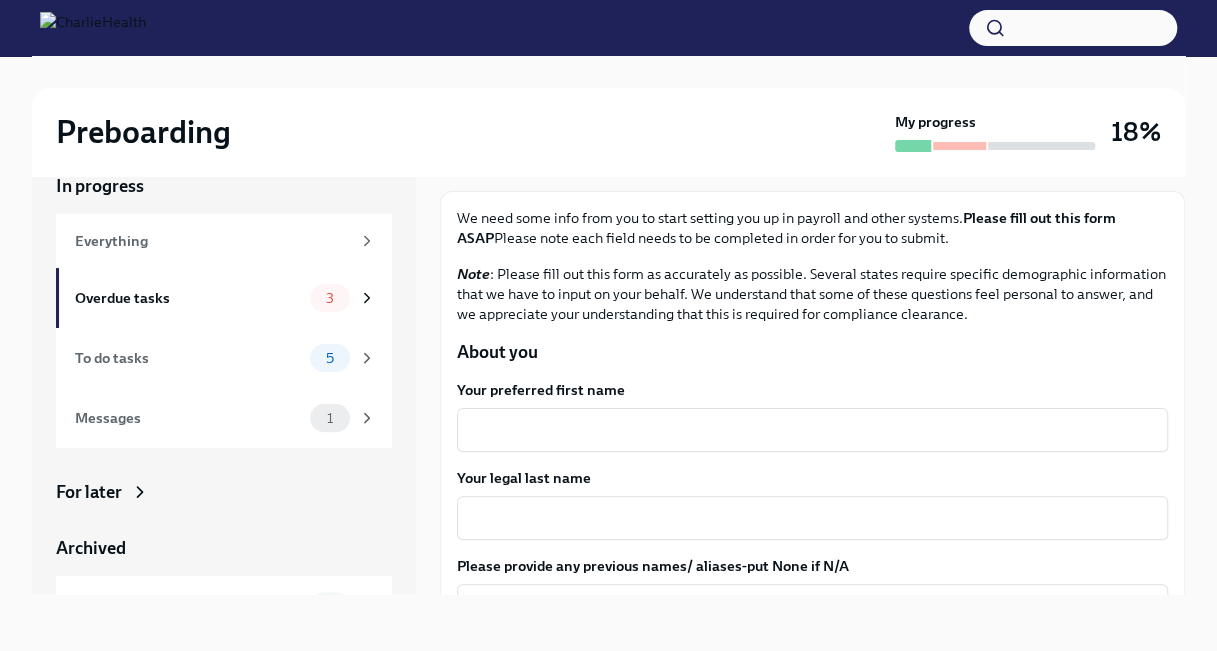 scroll, scrollTop: 100, scrollLeft: 0, axis: vertical 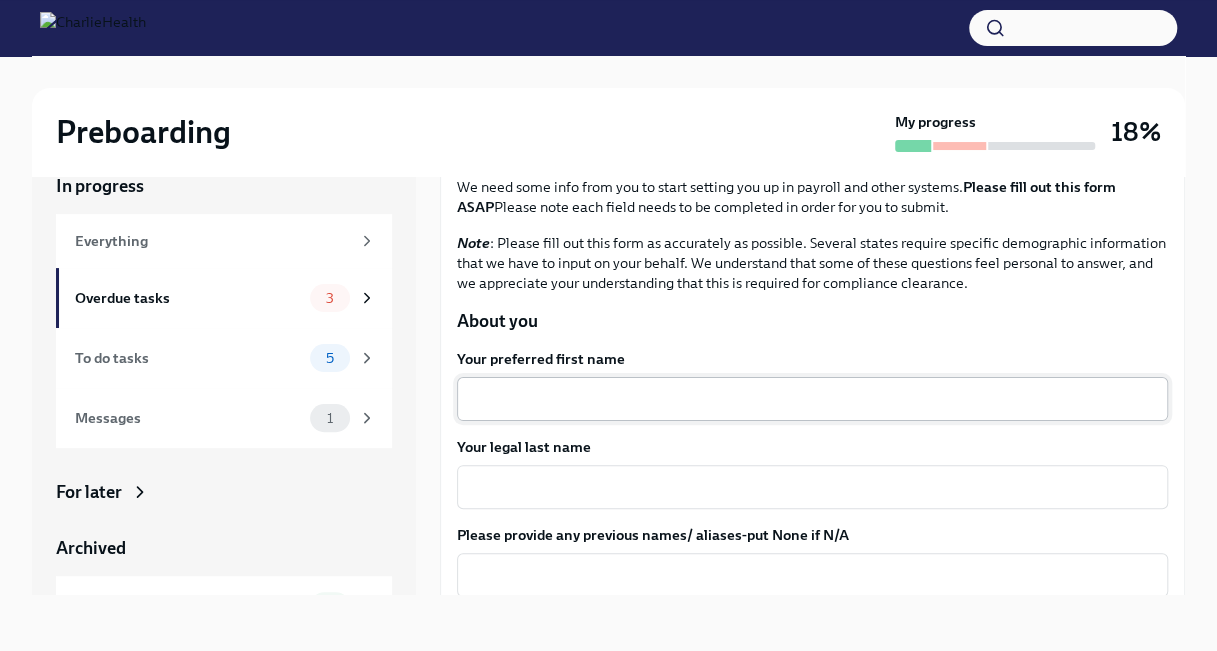 drag, startPoint x: 691, startPoint y: 413, endPoint x: 710, endPoint y: 420, distance: 20.248457 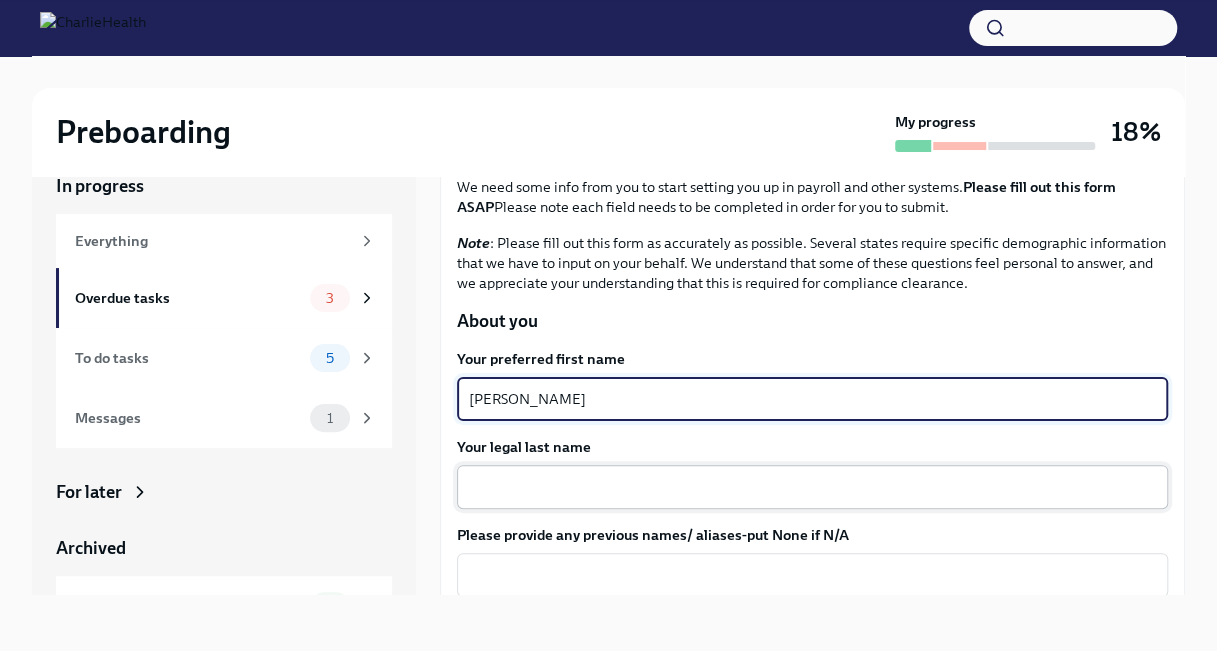 type on "[PERSON_NAME]" 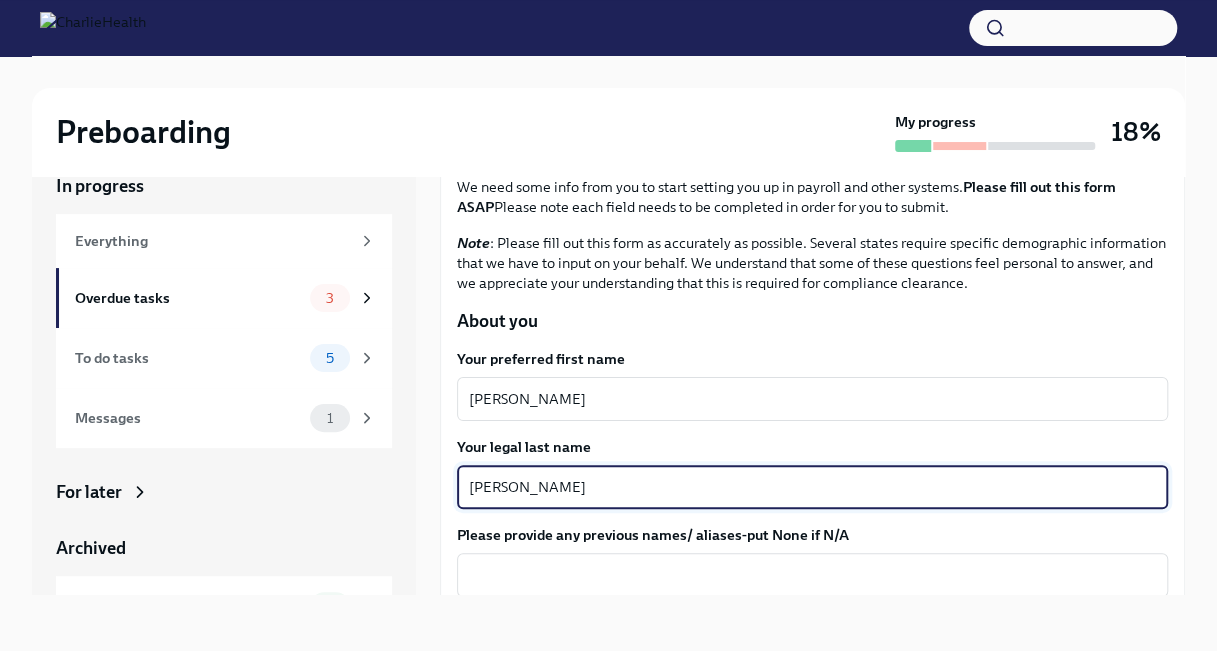 click on "K. Jones" at bounding box center [812, 487] 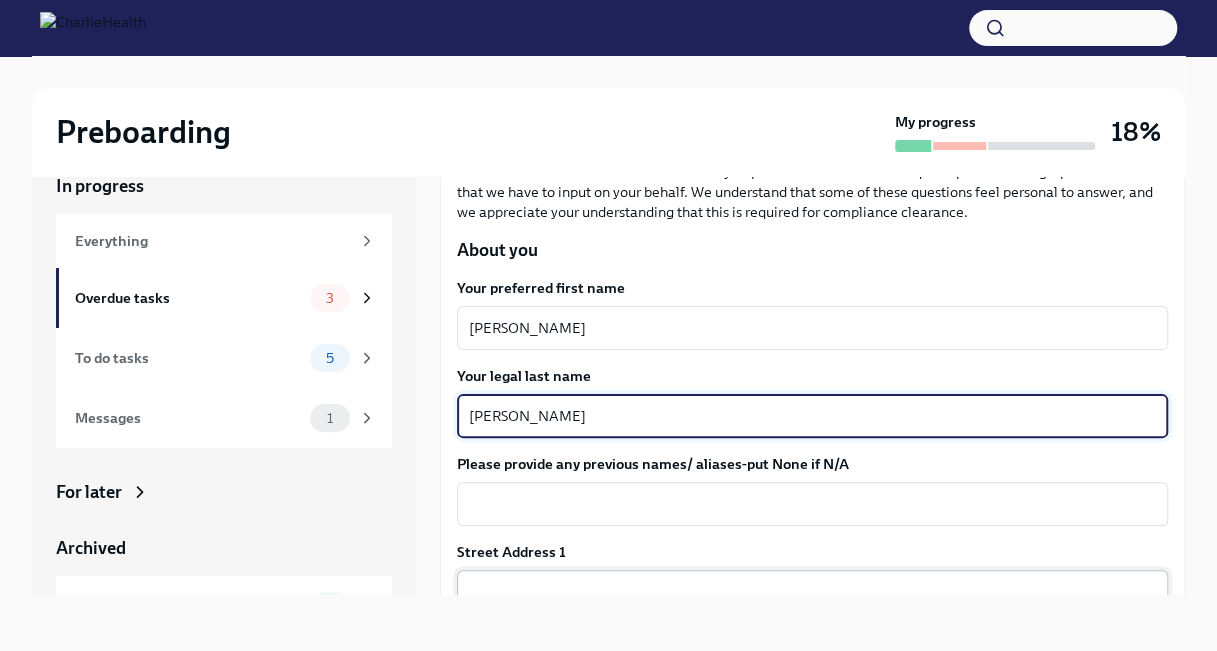 scroll, scrollTop: 300, scrollLeft: 0, axis: vertical 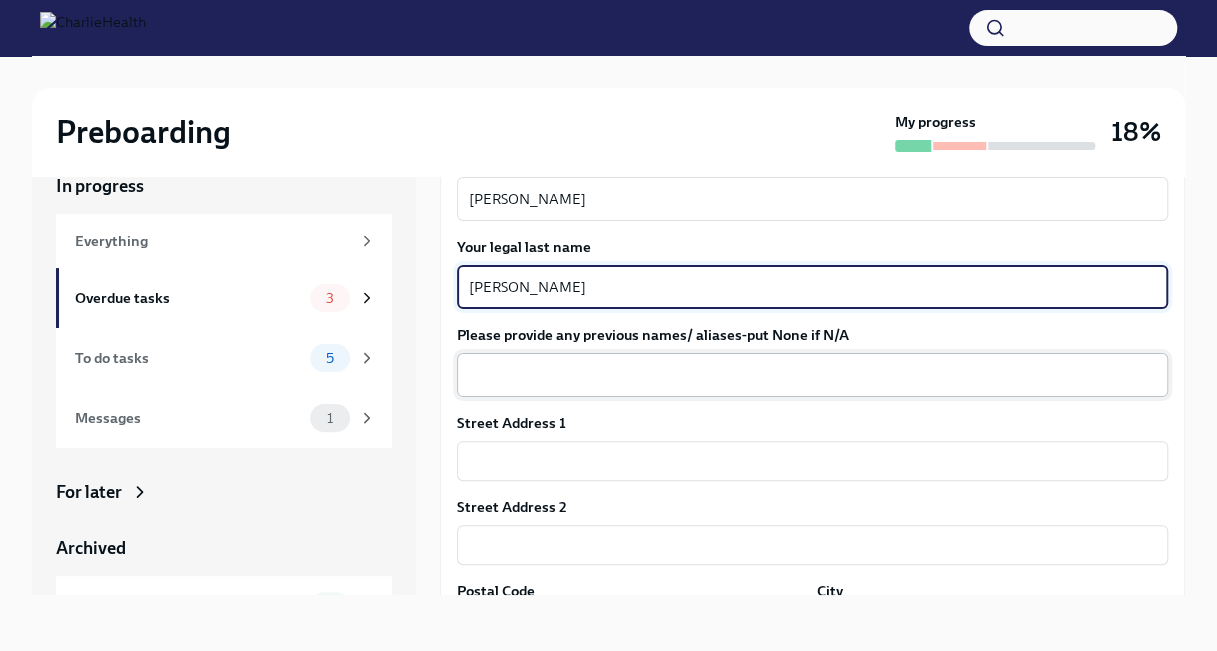 type on "K. Jones" 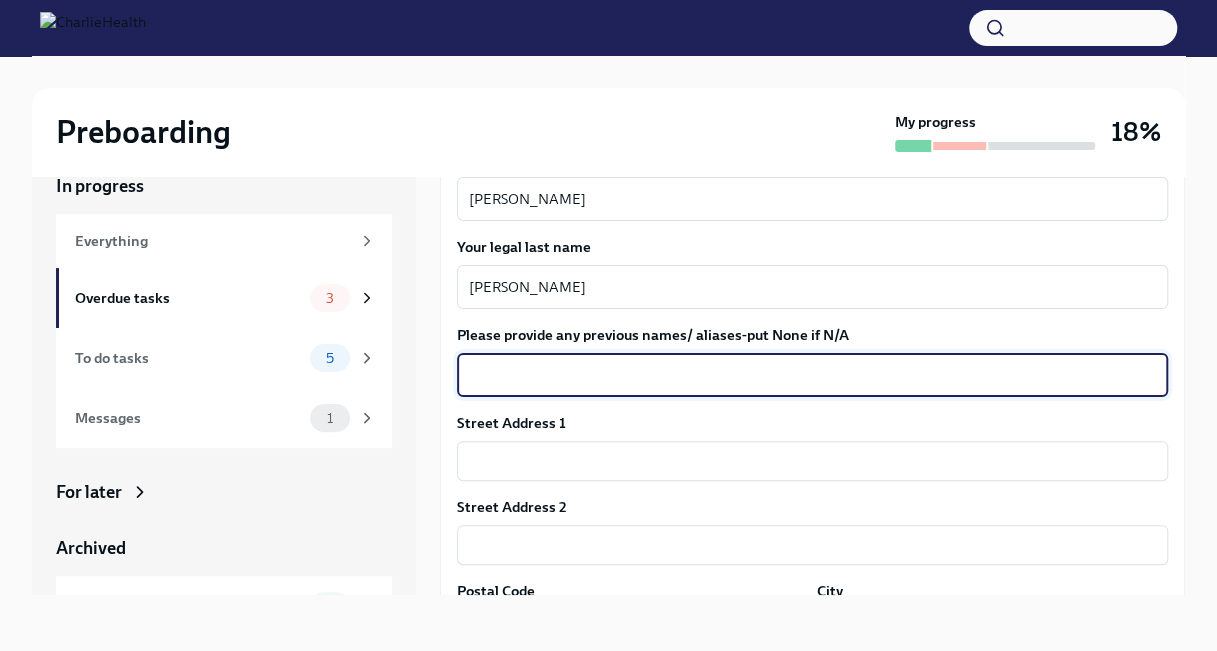 click on "Please provide any previous names/ aliases-put None if N/A" at bounding box center (812, 375) 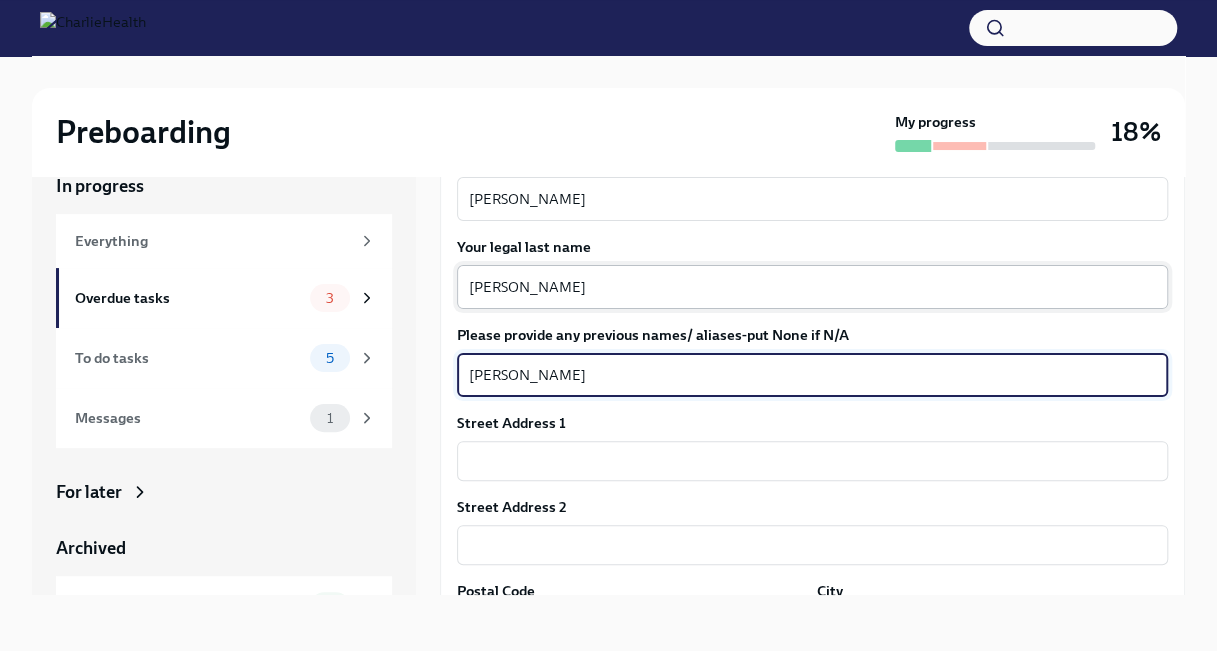 type on "[PERSON_NAME]" 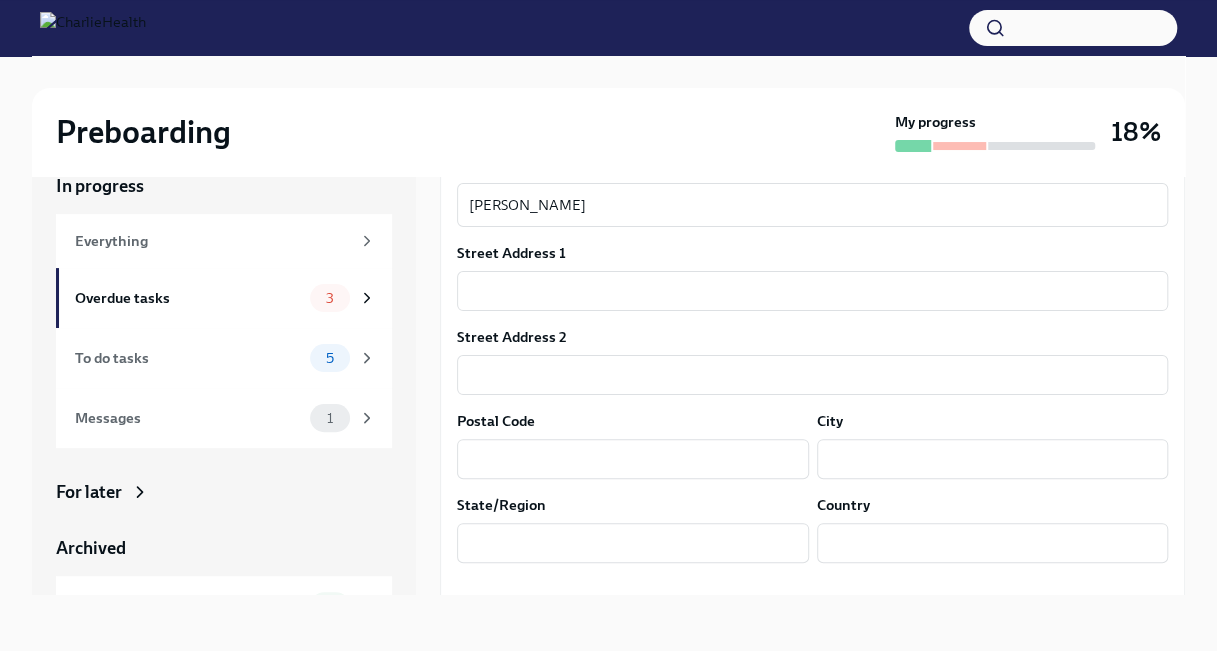 scroll, scrollTop: 492, scrollLeft: 0, axis: vertical 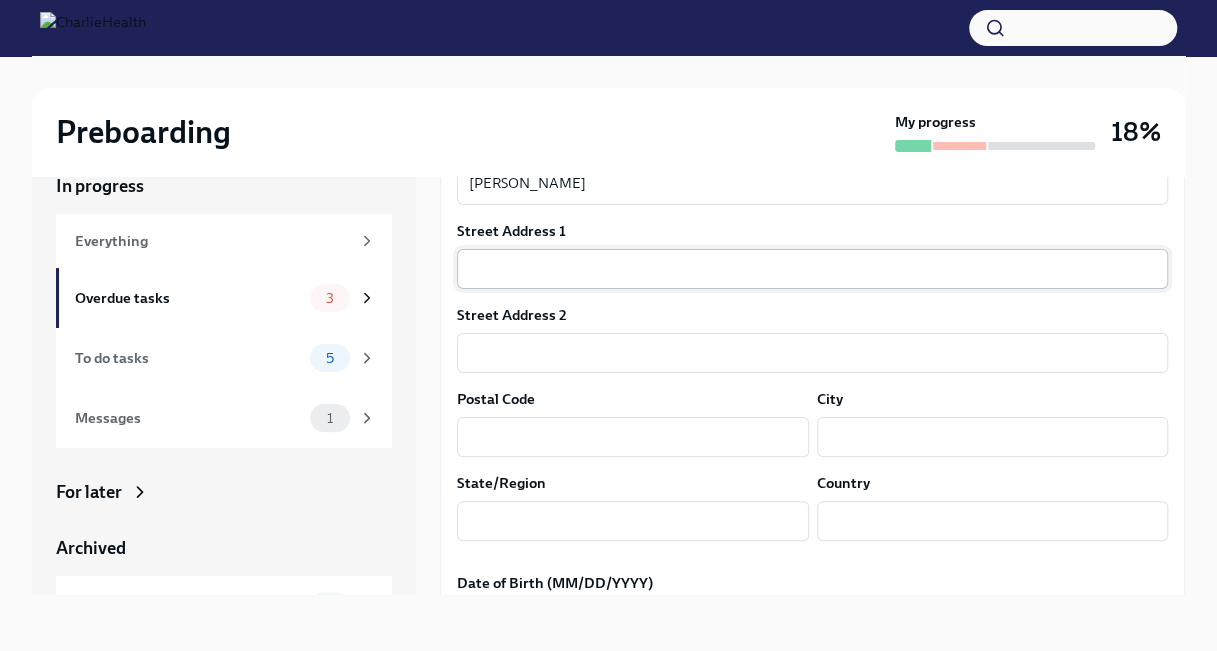 type on "[PERSON_NAME]" 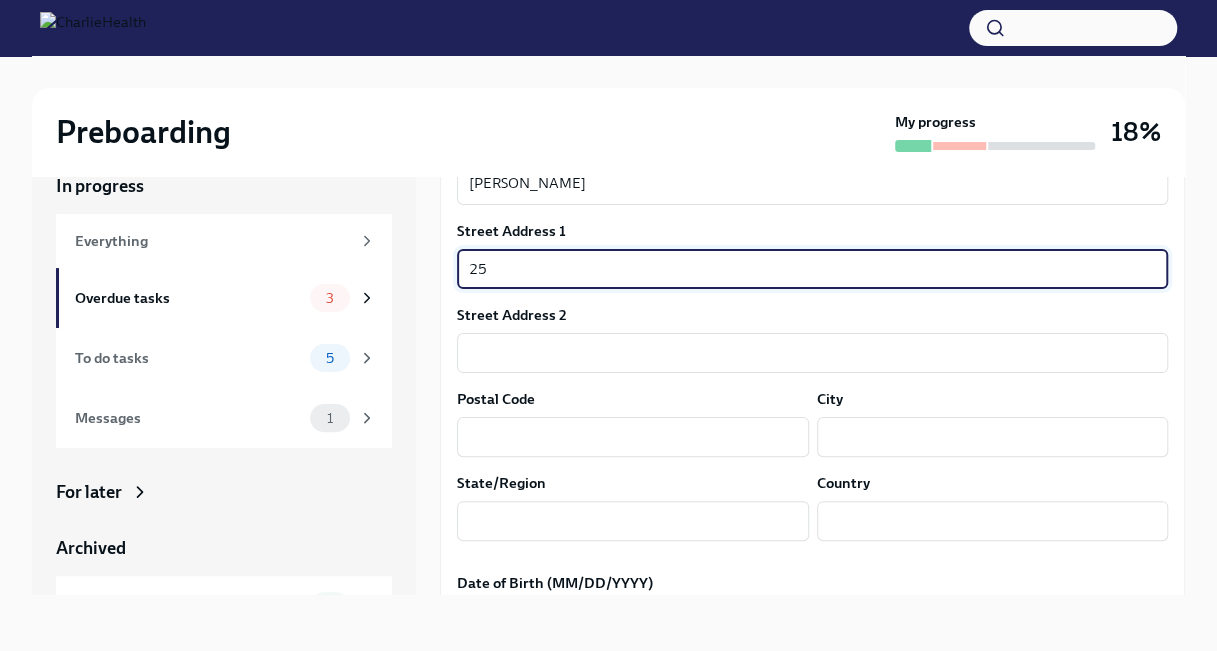 type on "[STREET_ADDRESS]" 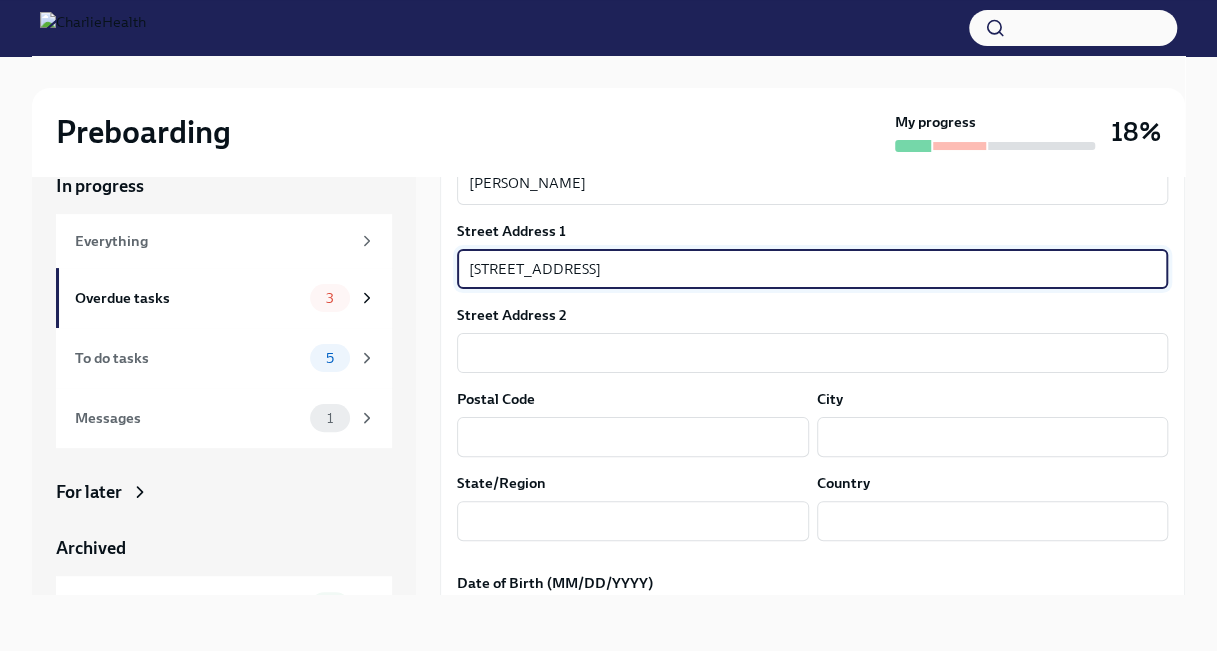 type on "38801" 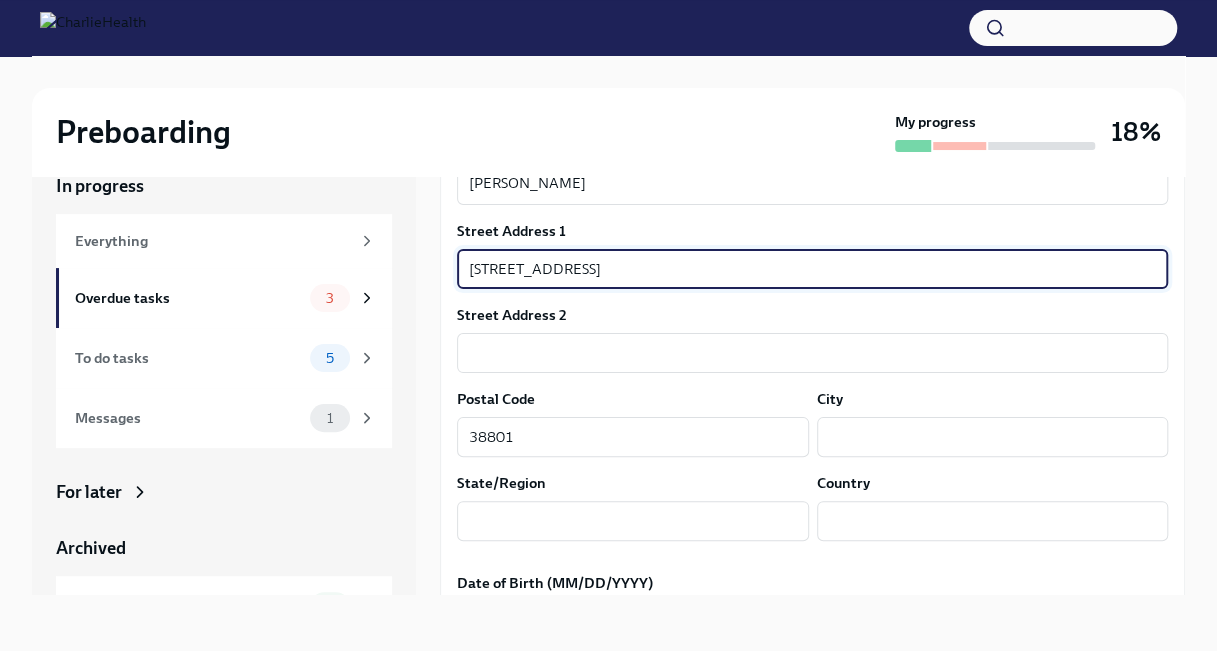 type on "Tupelo" 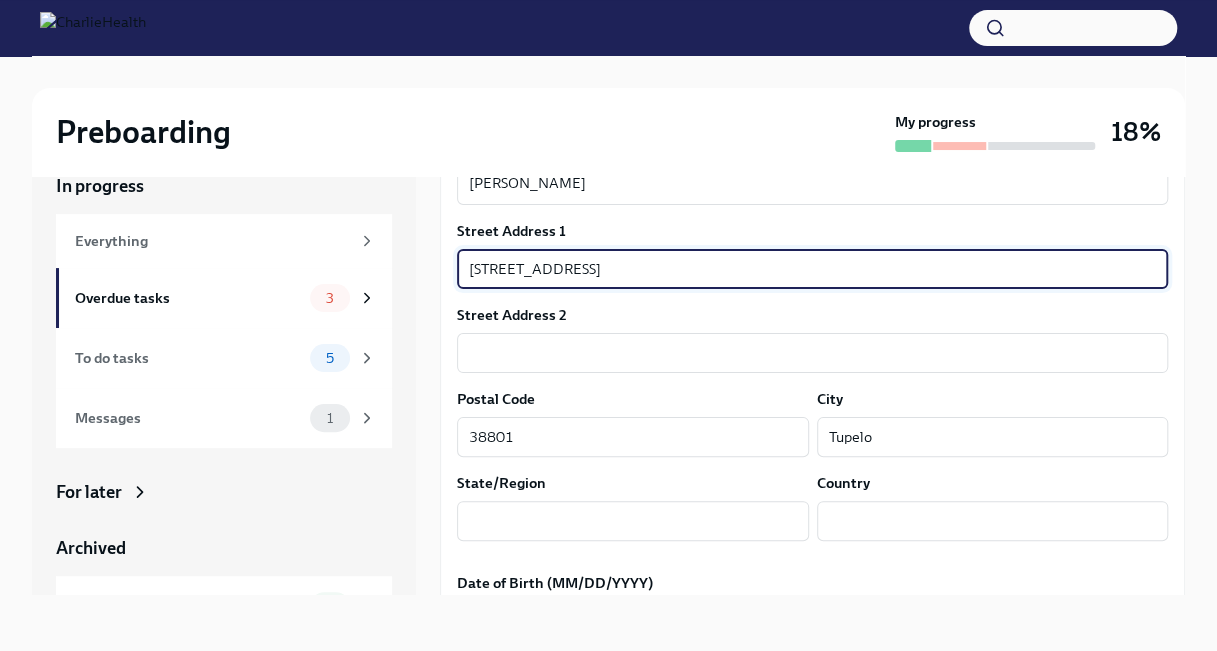 type on "MS" 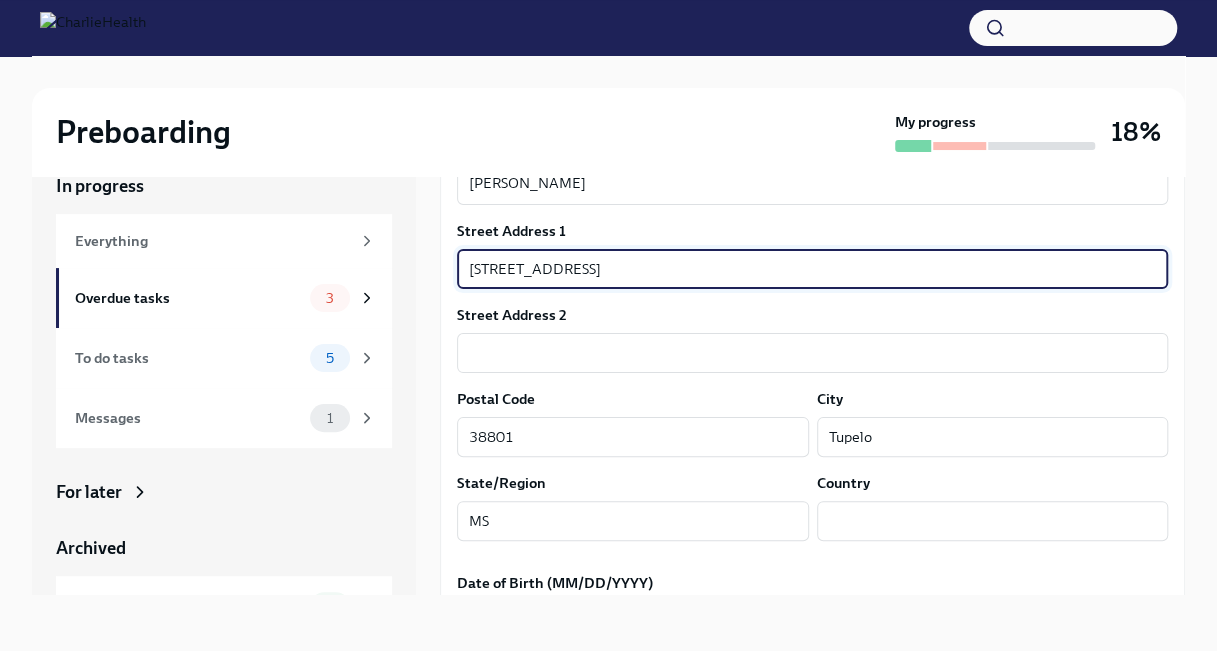 type on "US" 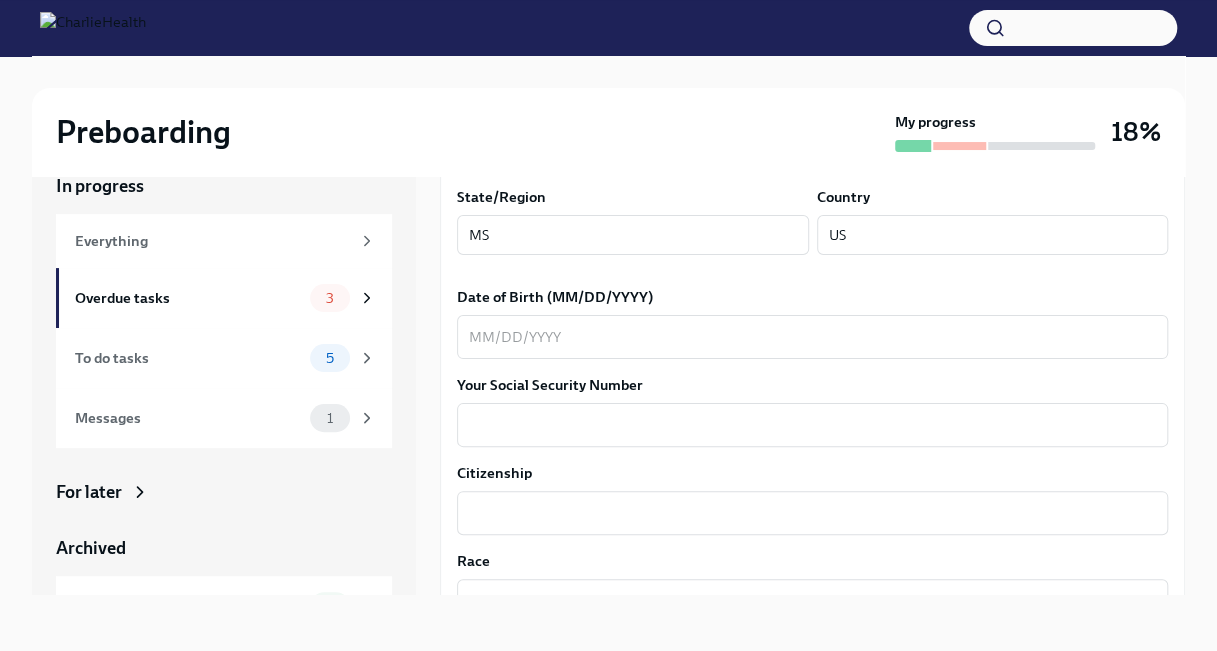 scroll, scrollTop: 790, scrollLeft: 0, axis: vertical 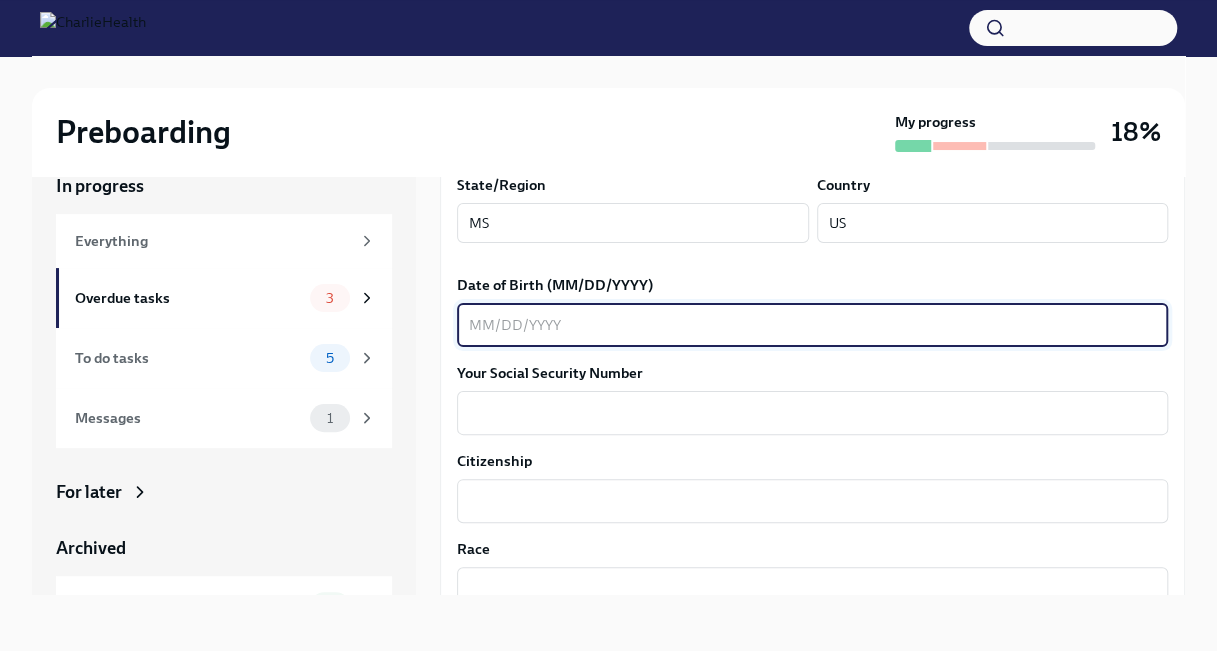 click on "Date of Birth (MM/DD/YYYY)" at bounding box center [812, 325] 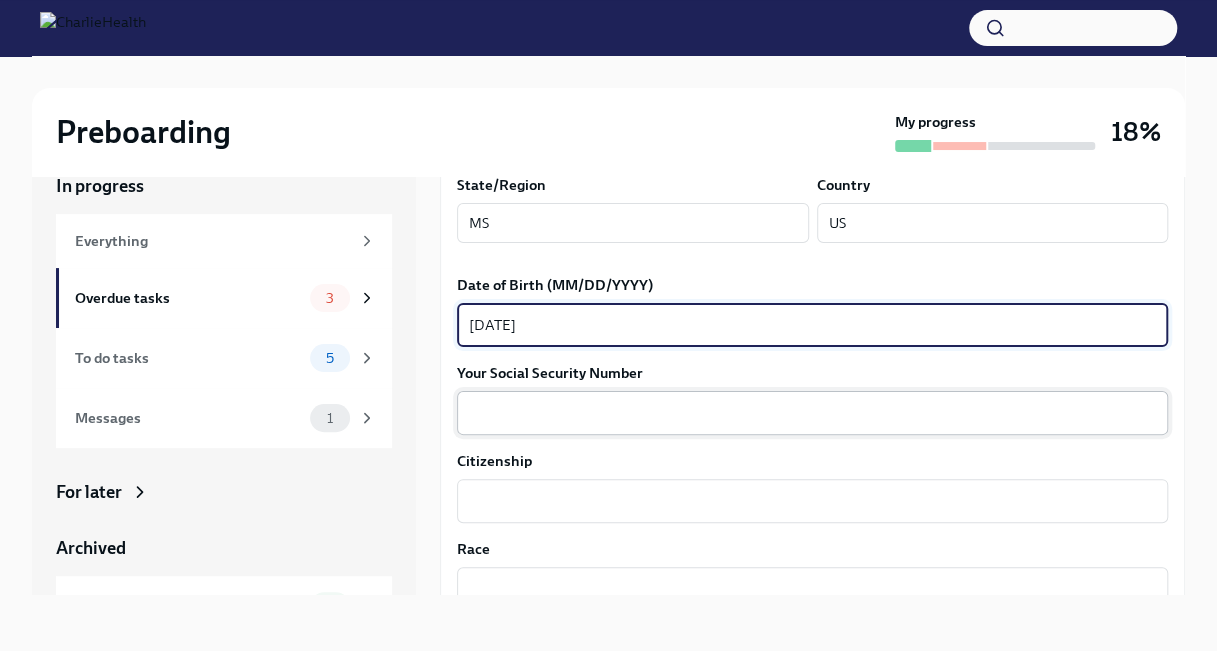 type on "[DATE]" 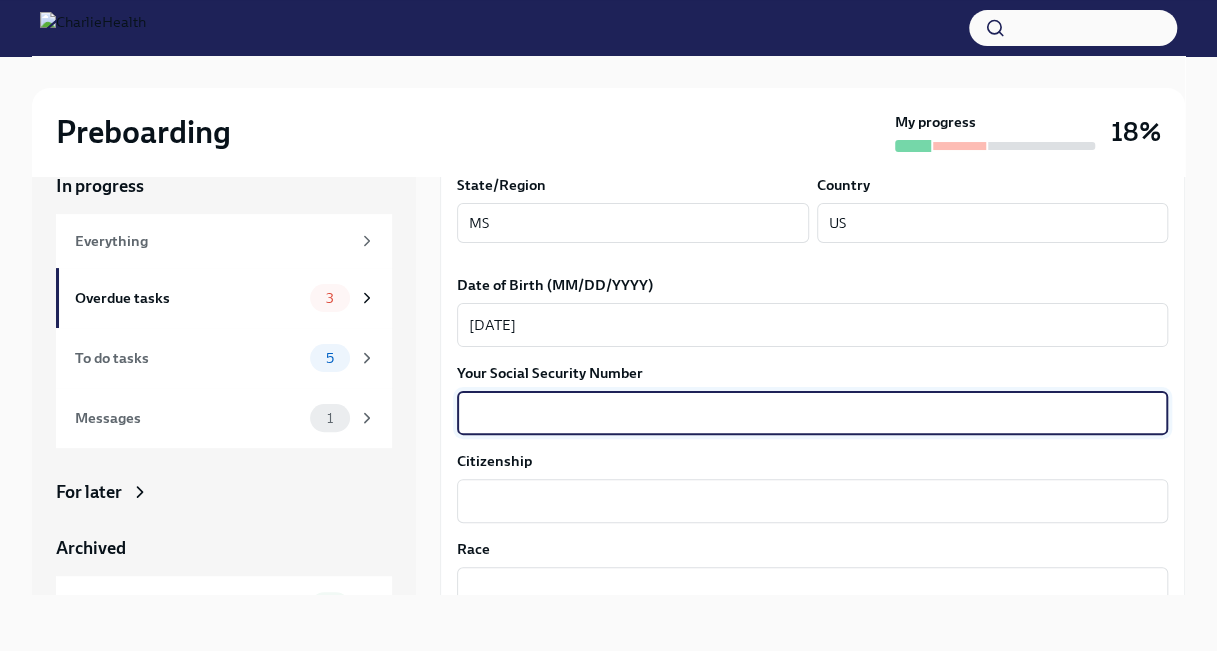 click on "Your Social Security Number" at bounding box center (812, 413) 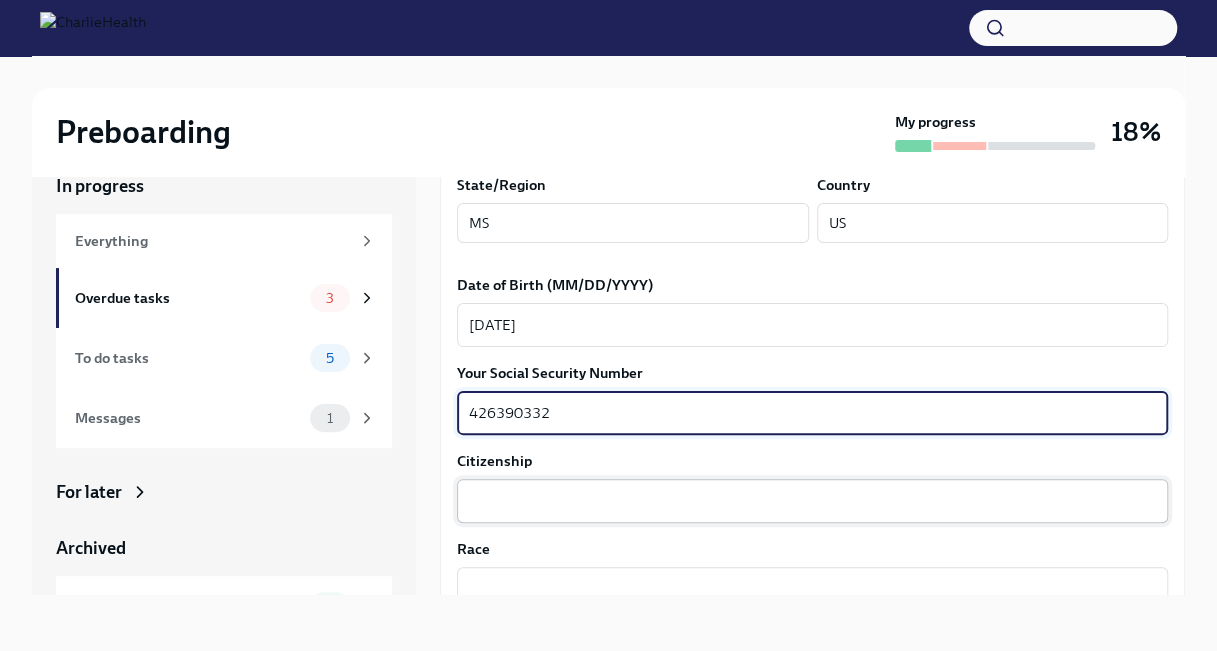 type on "426390332" 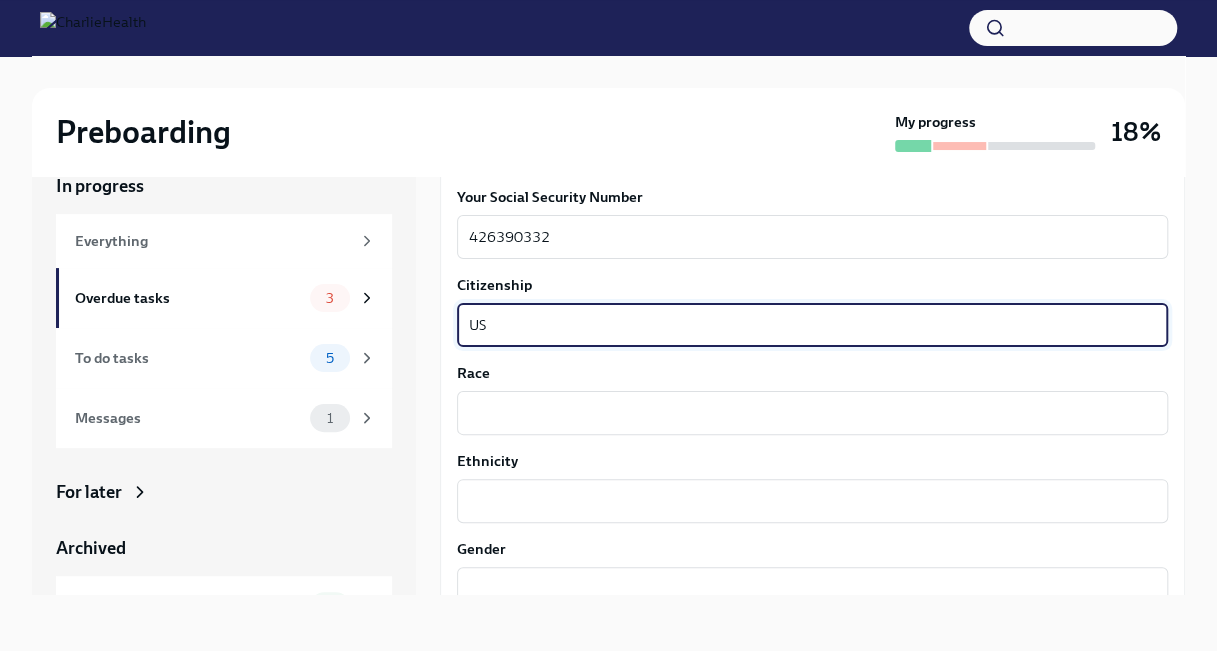 scroll, scrollTop: 970, scrollLeft: 0, axis: vertical 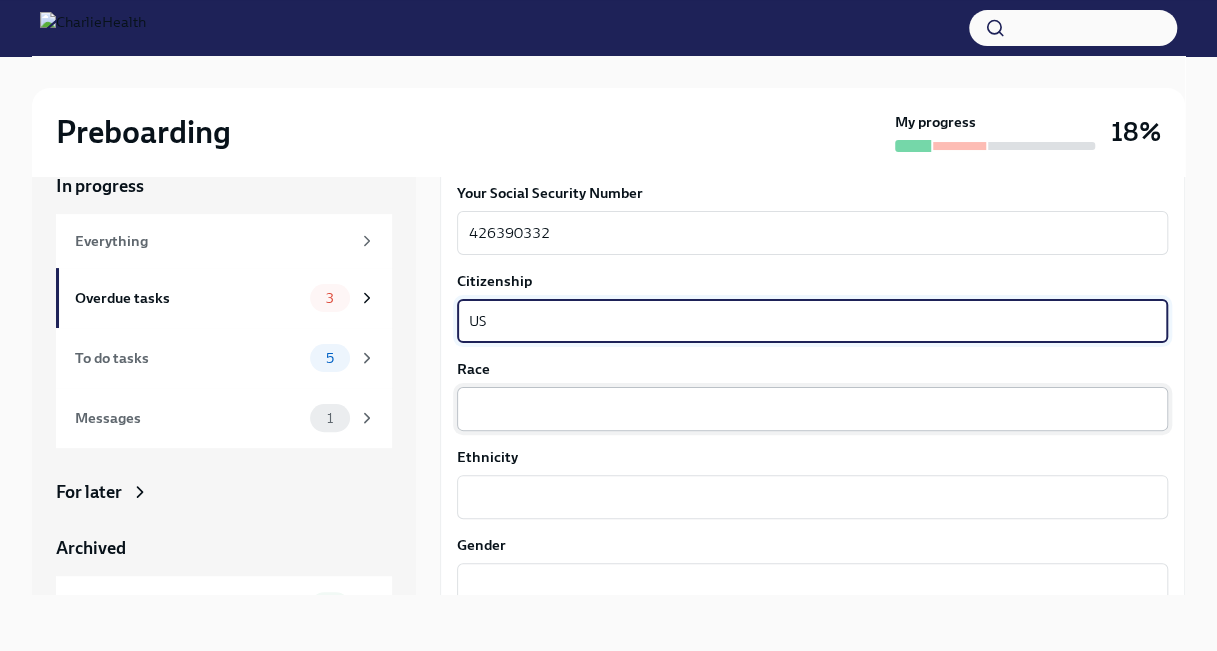 type on "US" 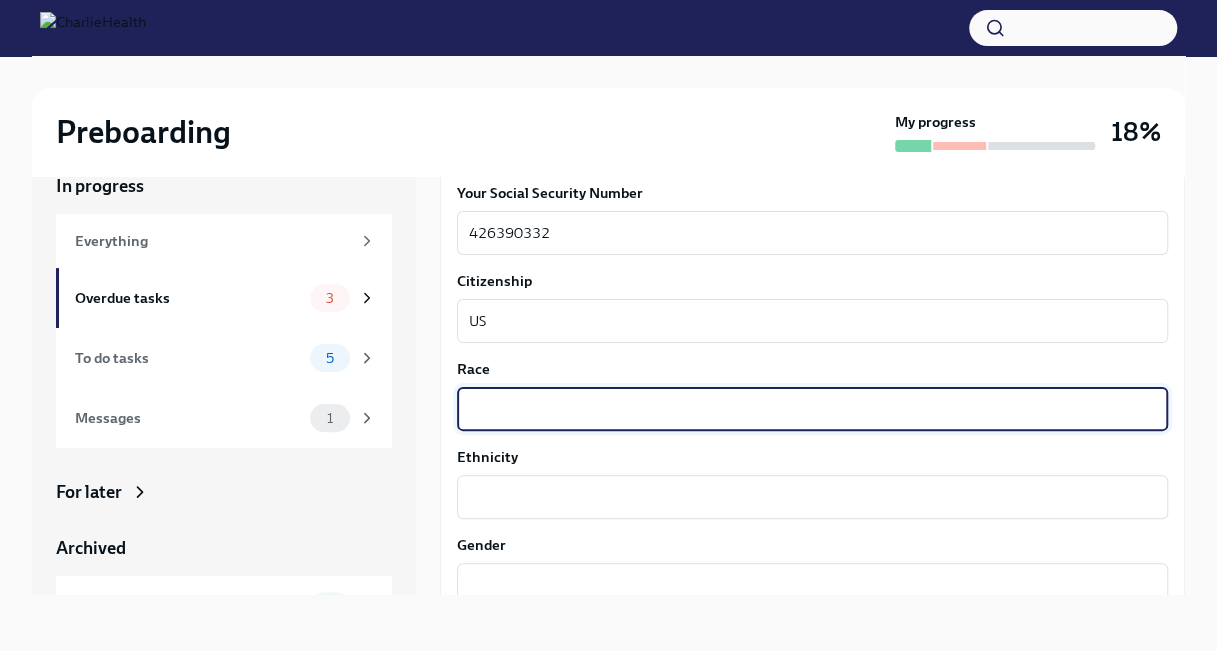 click on "Race" at bounding box center [812, 409] 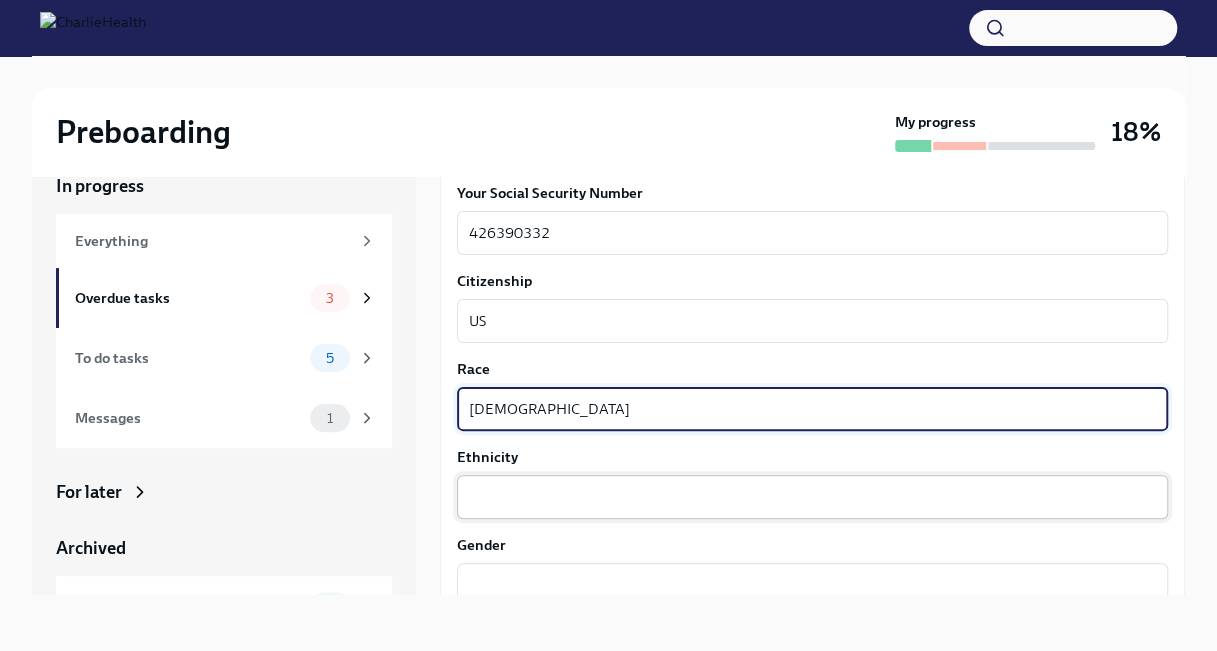 type on "[DEMOGRAPHIC_DATA]" 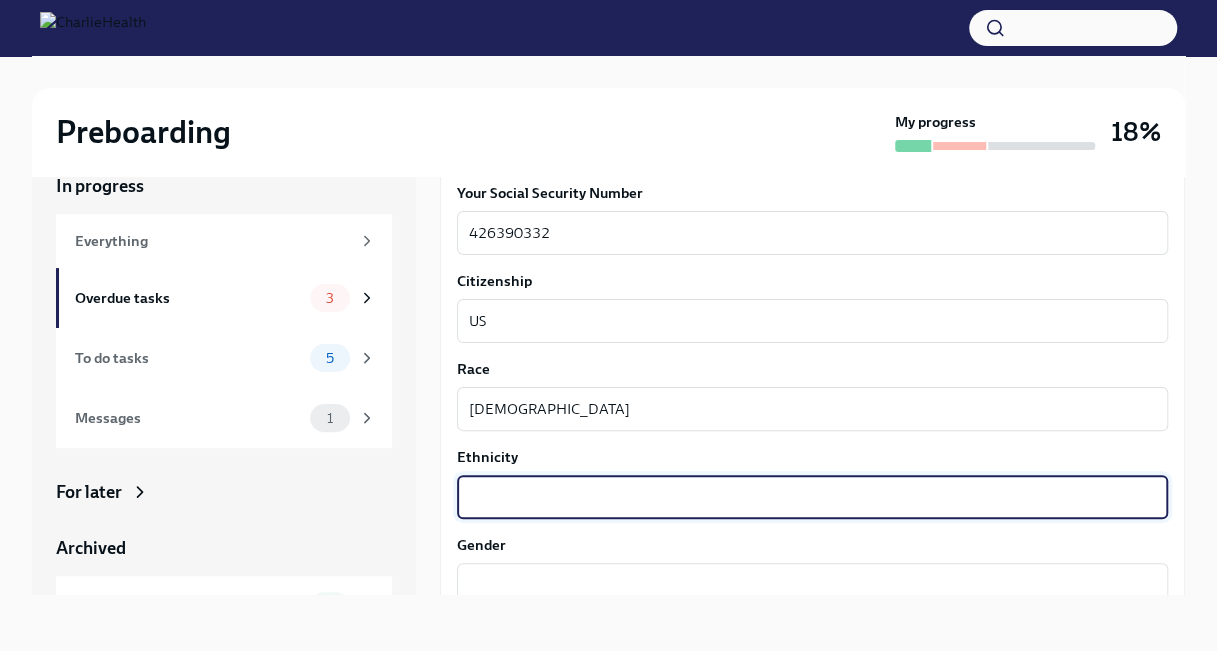 click on "Ethnicity" at bounding box center [812, 497] 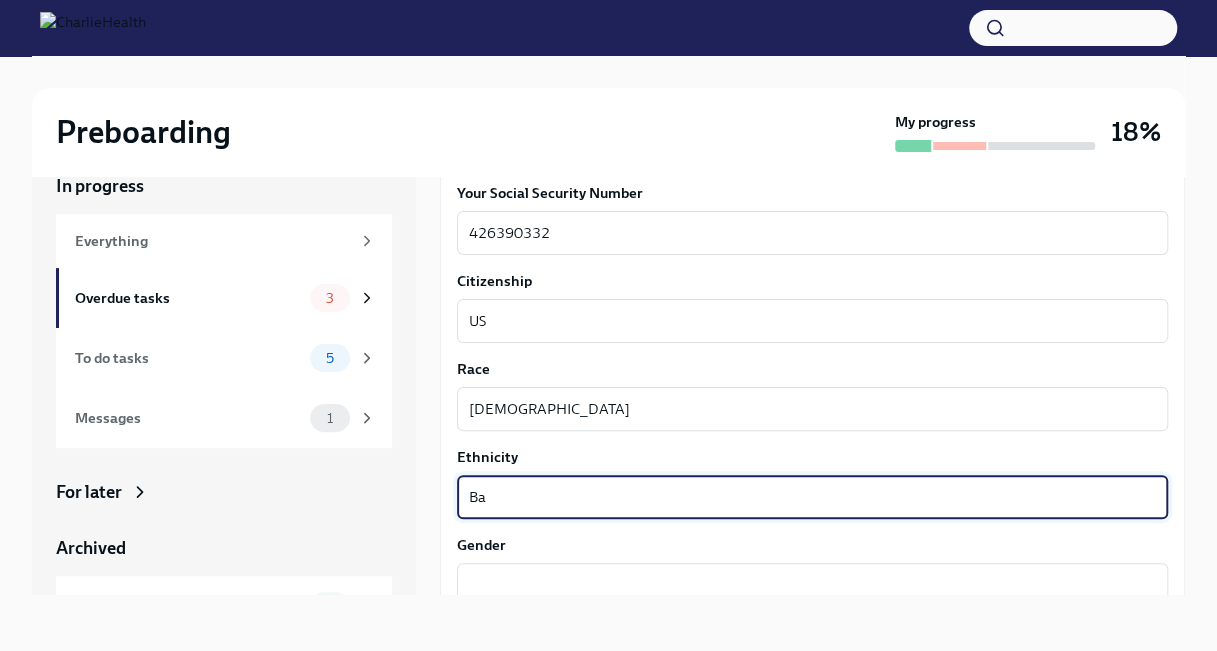 type on "B" 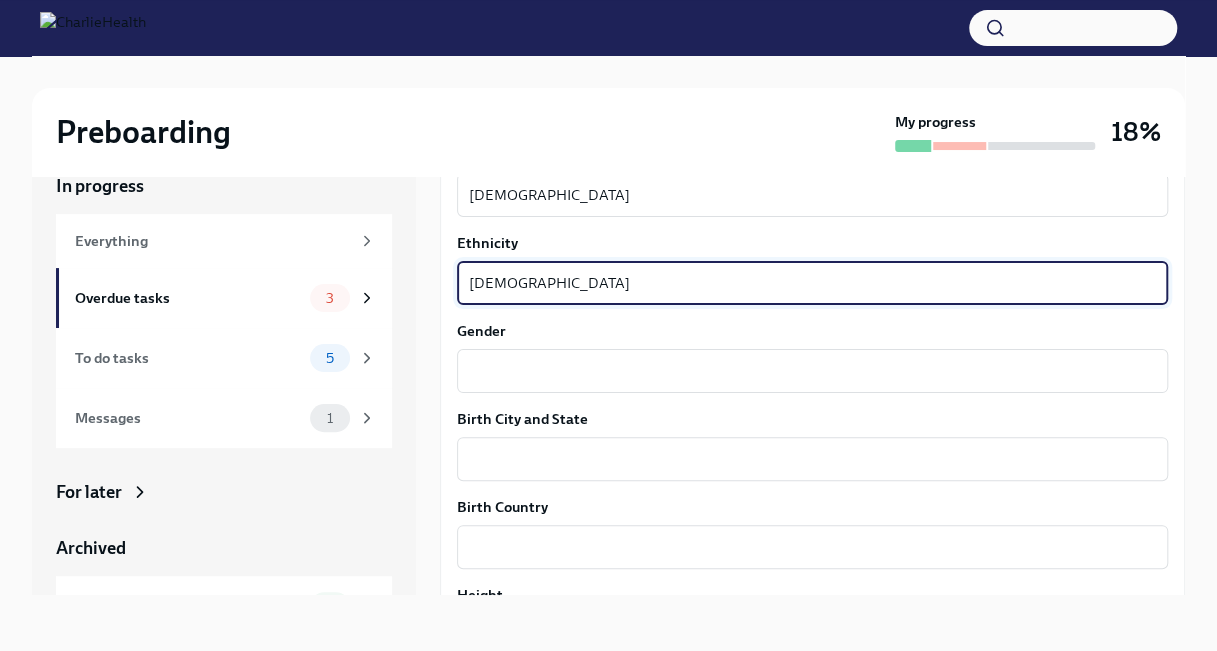 scroll, scrollTop: 1188, scrollLeft: 0, axis: vertical 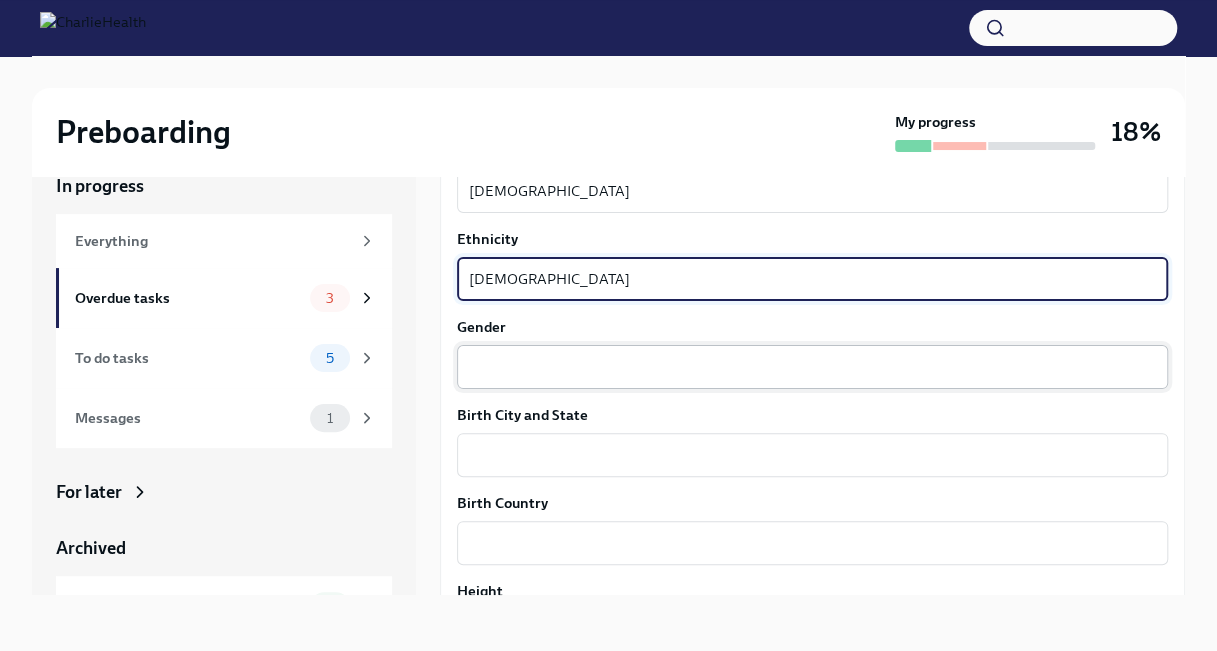 type on "[DEMOGRAPHIC_DATA]" 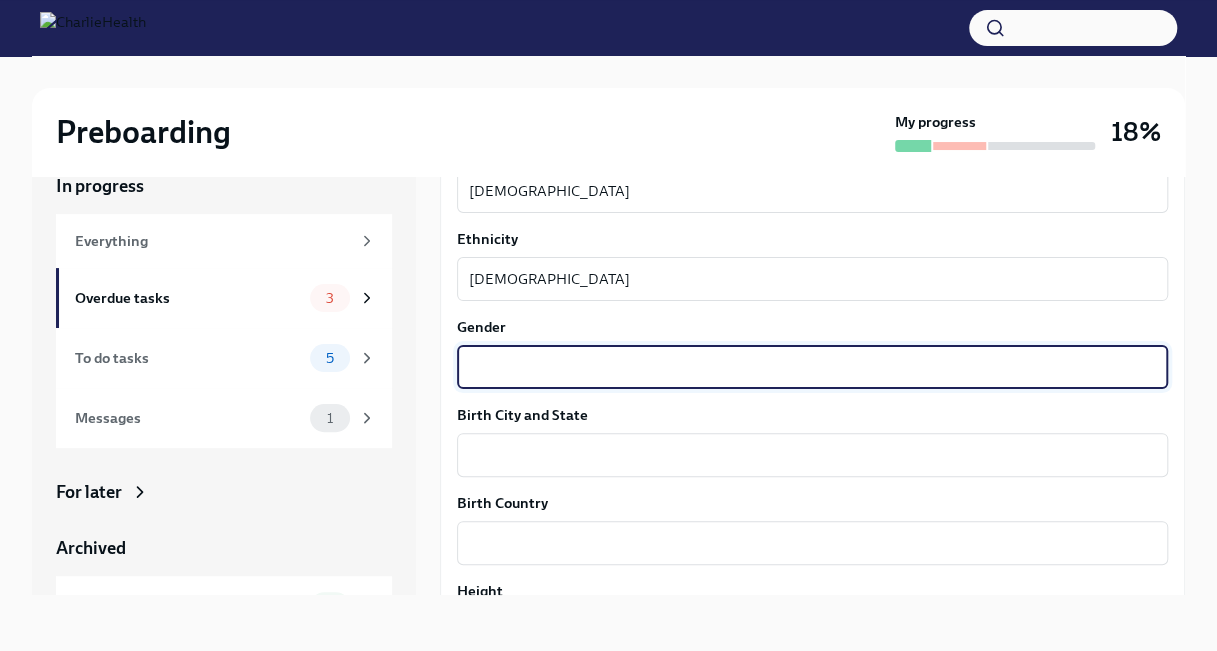 click on "Gender" at bounding box center (812, 367) 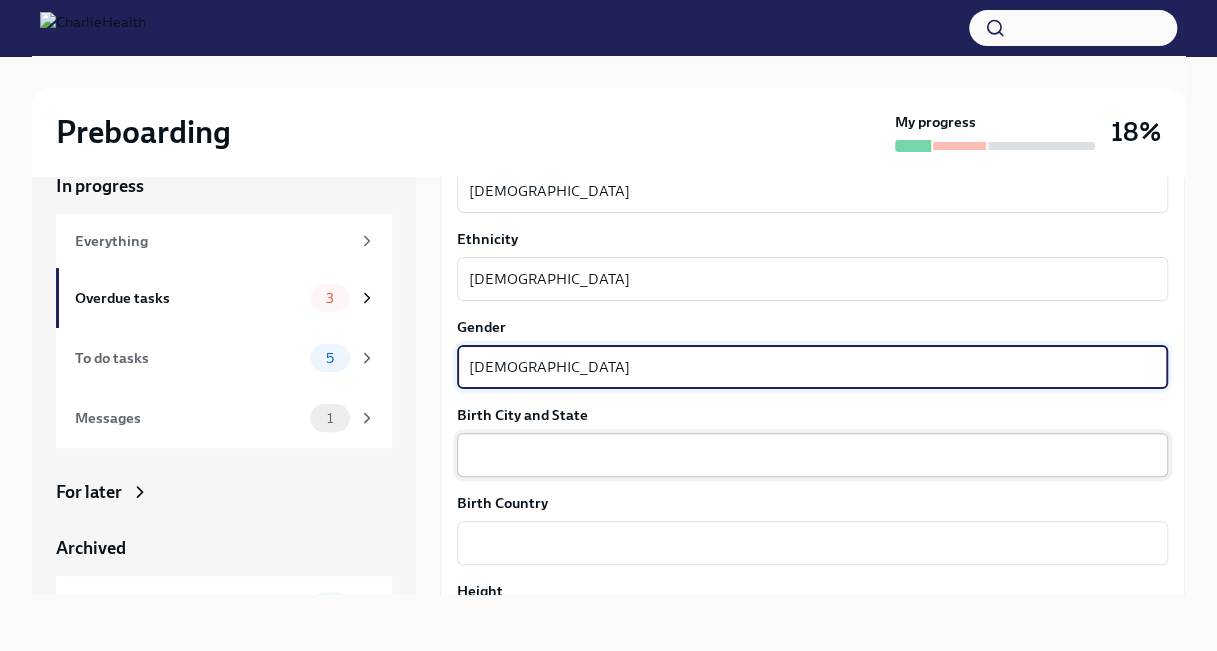 type on "[DEMOGRAPHIC_DATA]" 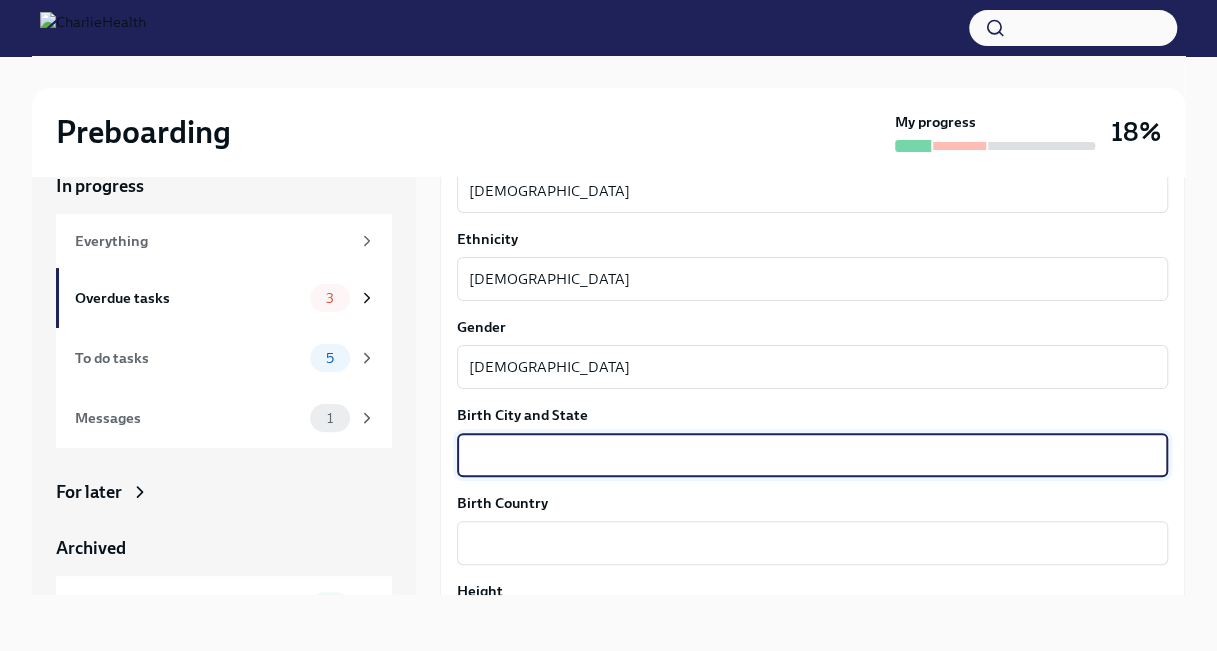 click on "Birth City and State" at bounding box center (812, 455) 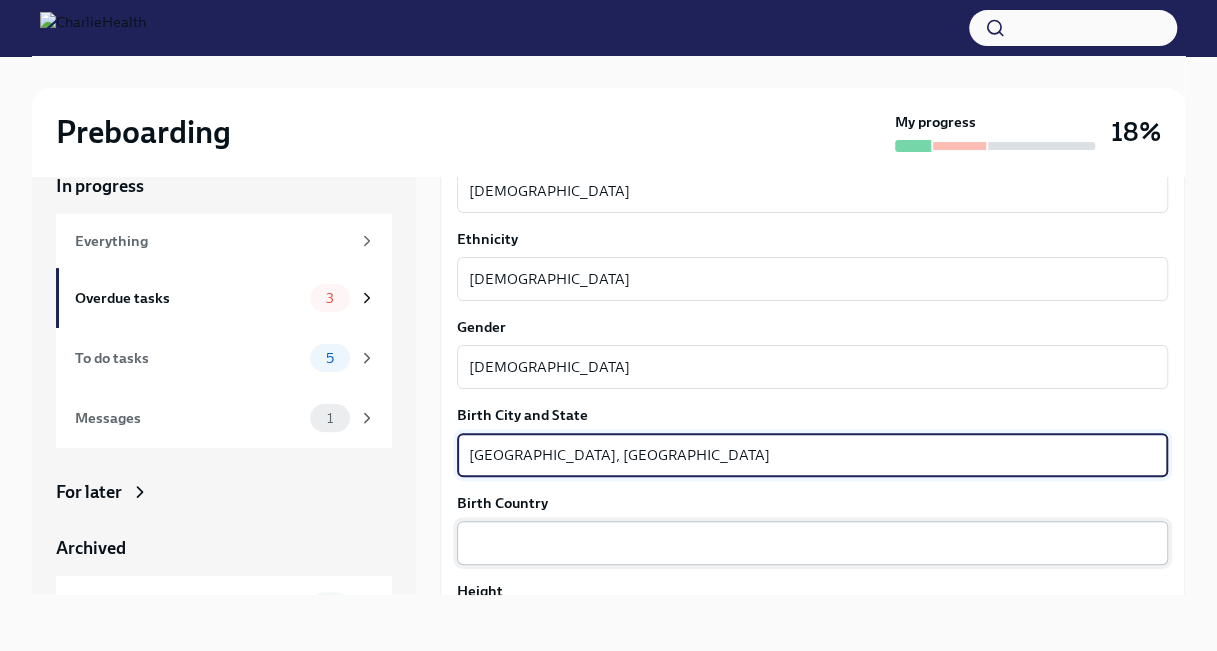 type on "[GEOGRAPHIC_DATA], [GEOGRAPHIC_DATA]" 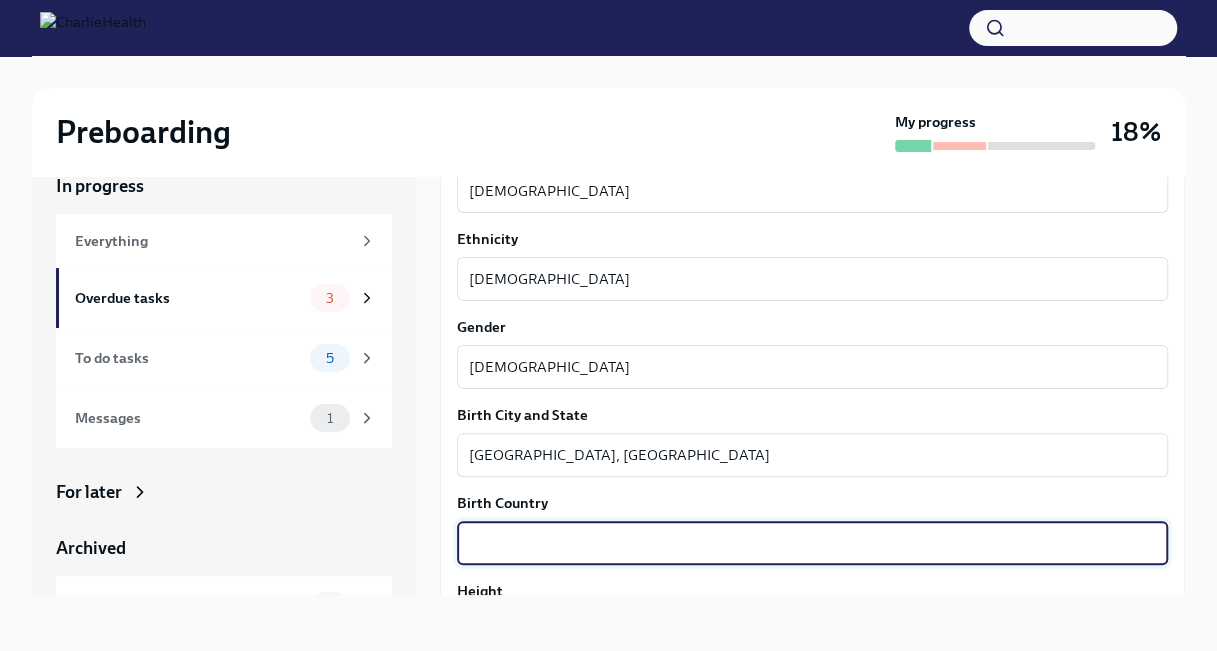 click on "Birth Country" at bounding box center (812, 543) 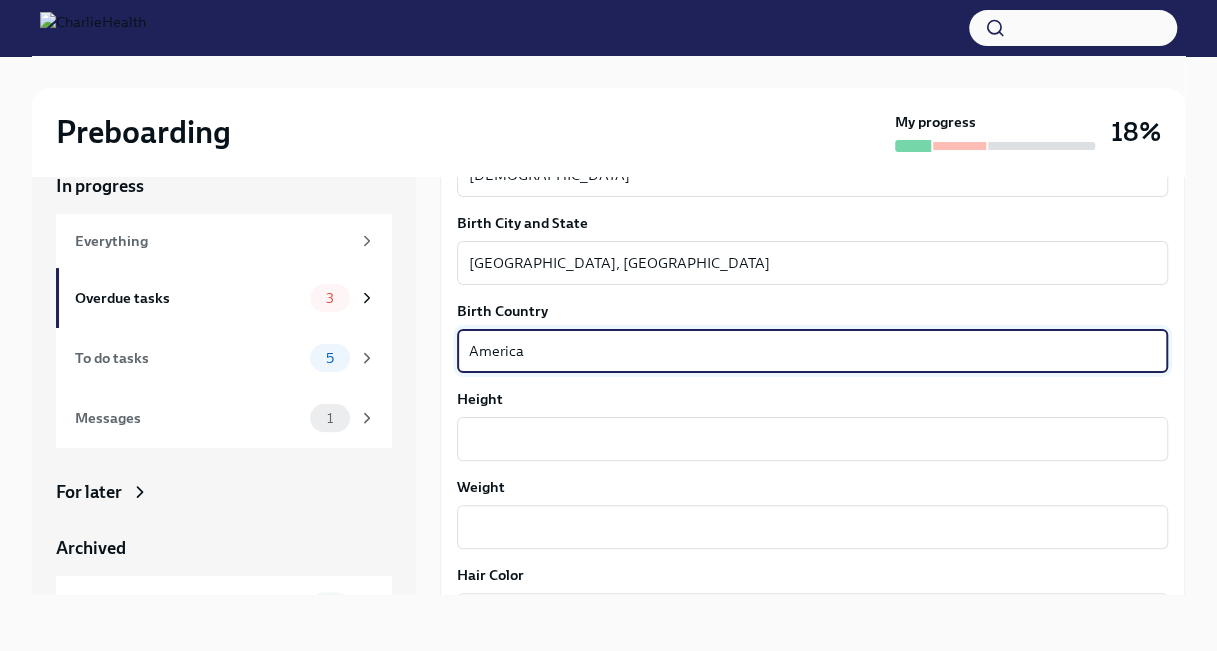 scroll, scrollTop: 1416, scrollLeft: 0, axis: vertical 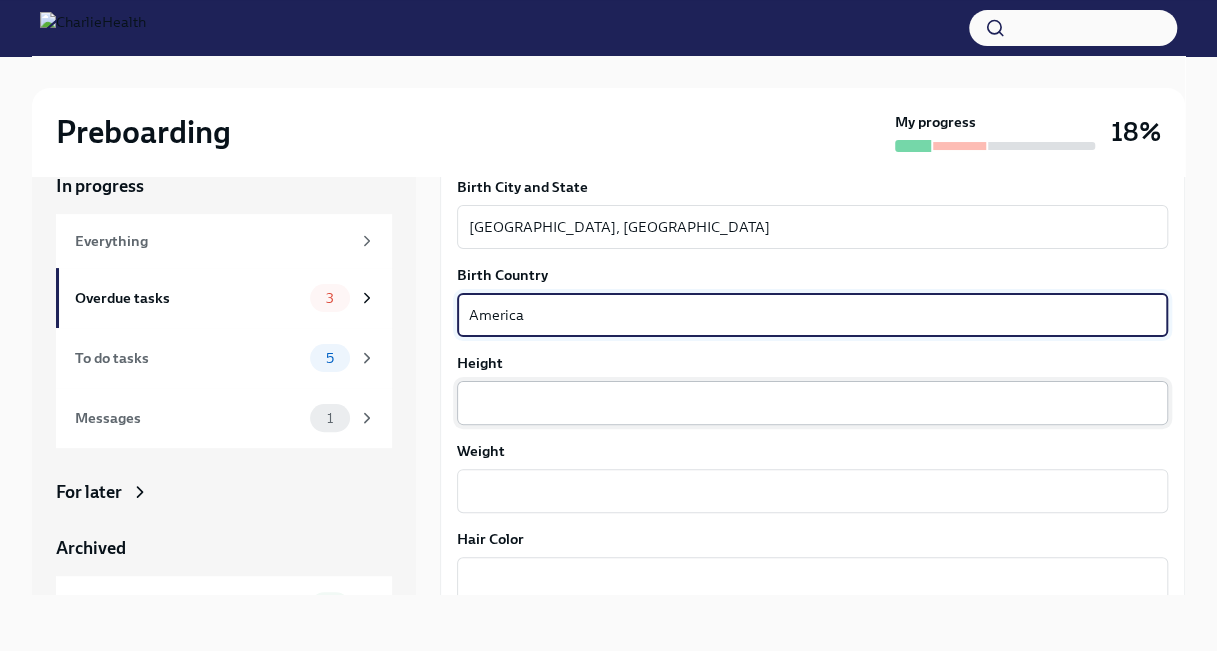 type on "America" 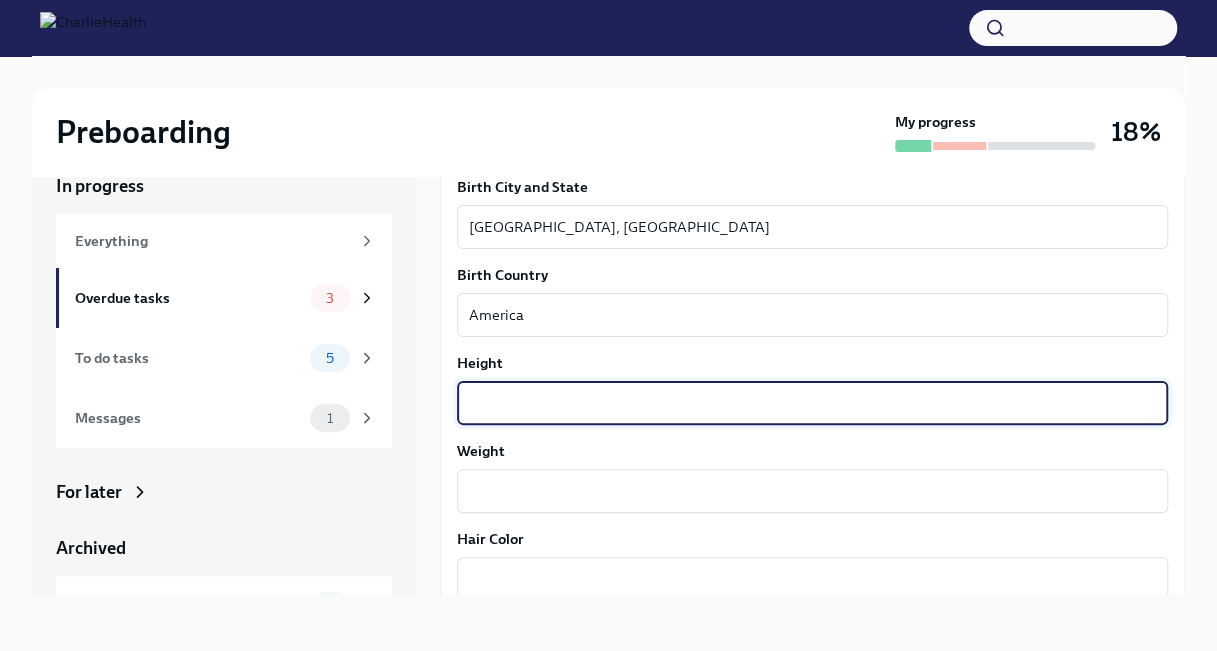 click on "Height" at bounding box center (812, 403) 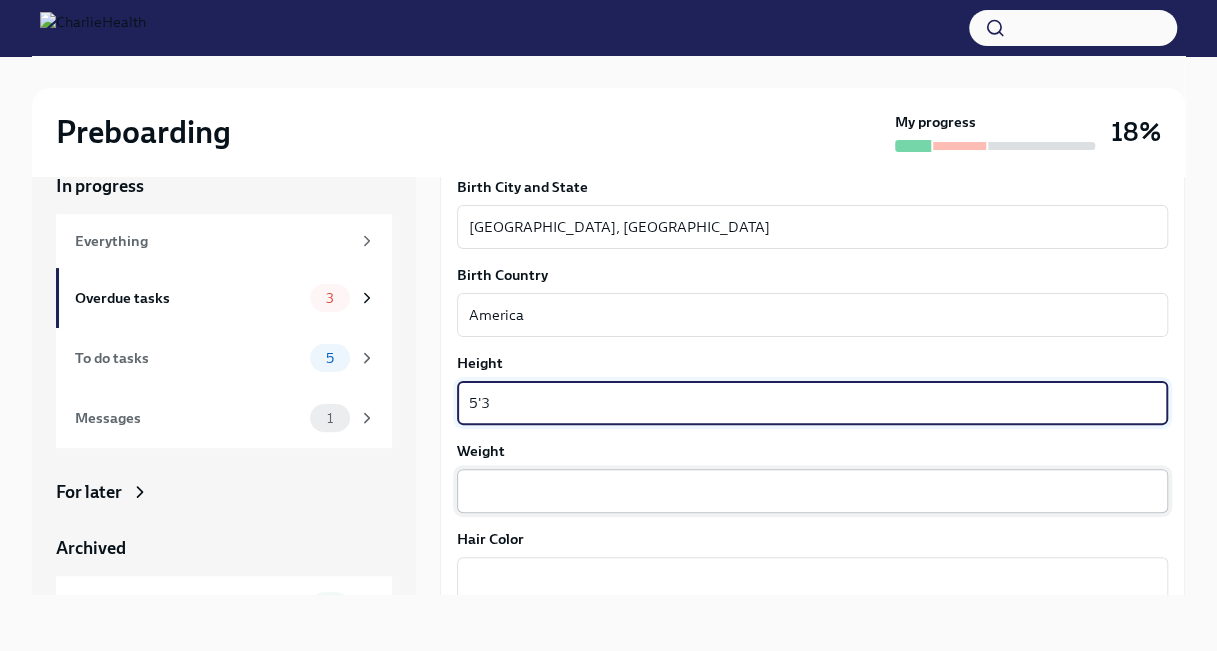 type on "5'3" 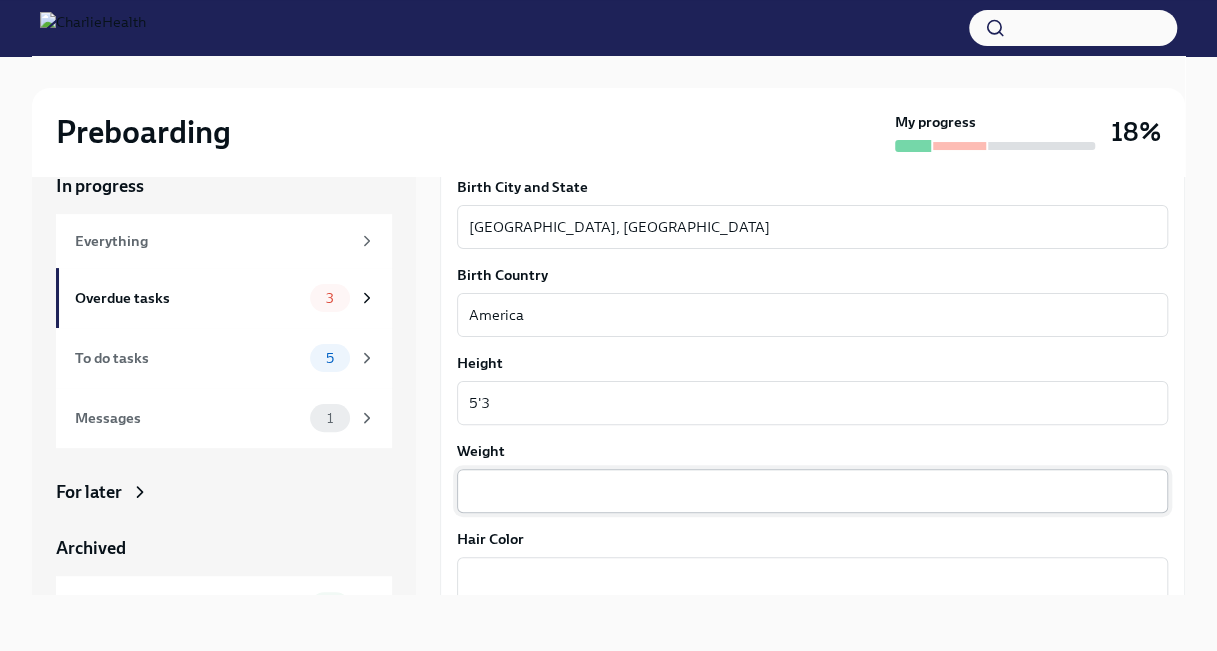 click on "x ​" at bounding box center [812, 491] 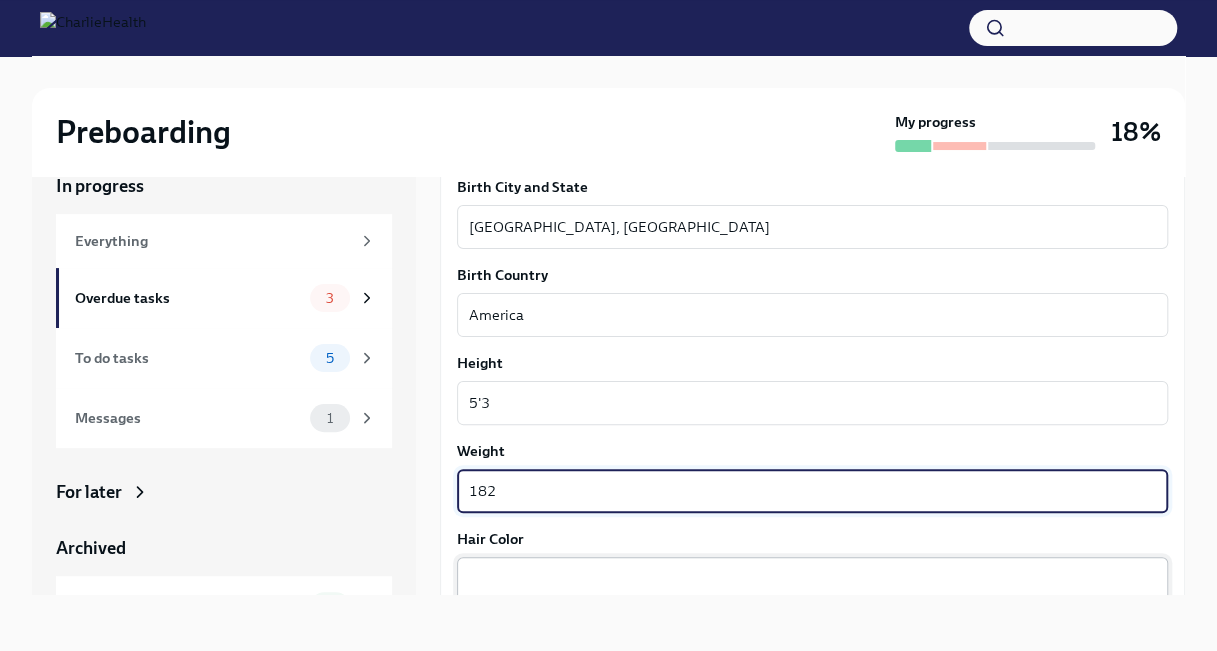 type on "182" 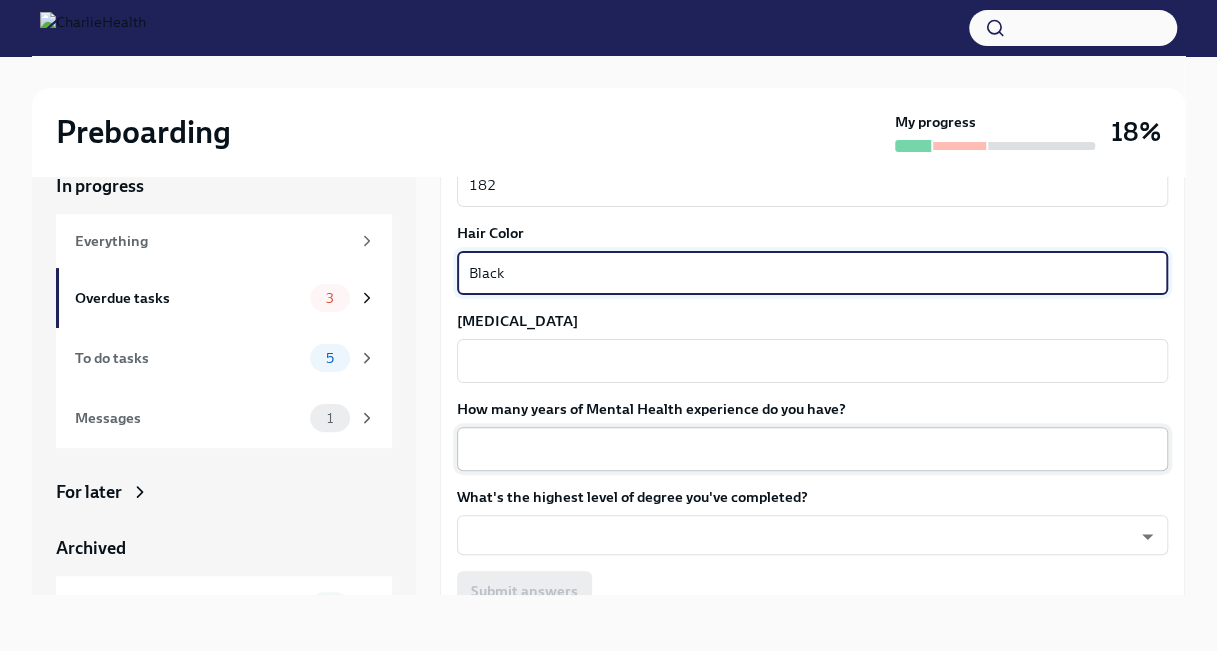 scroll, scrollTop: 1725, scrollLeft: 0, axis: vertical 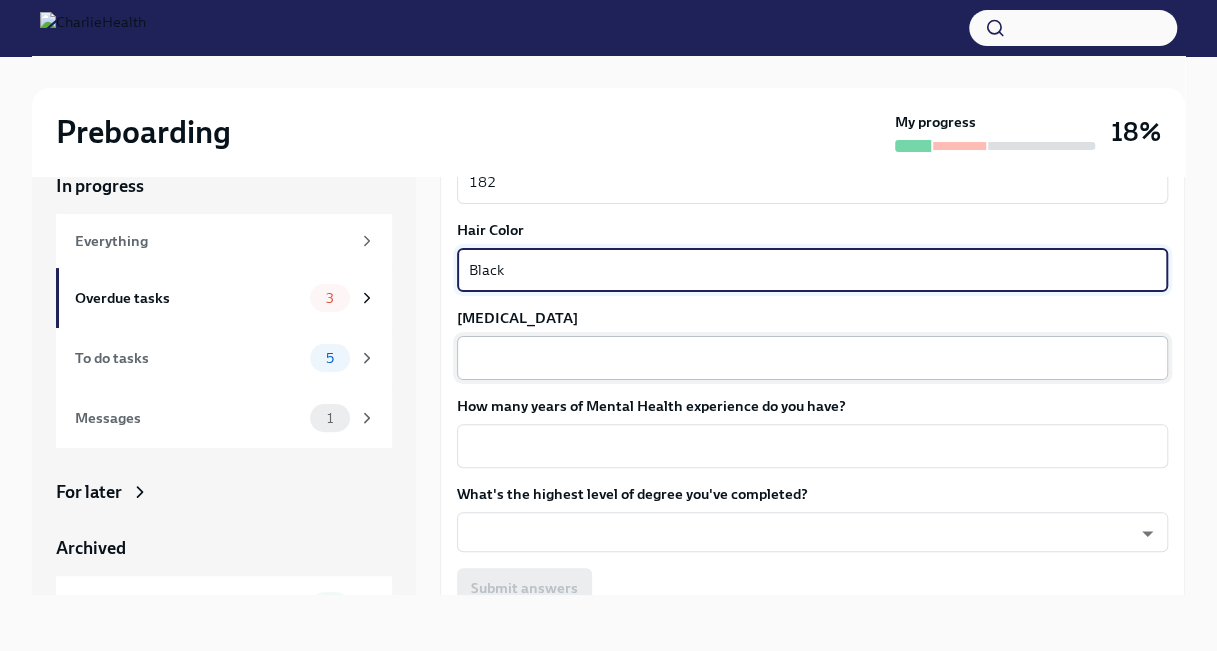 type on "Black" 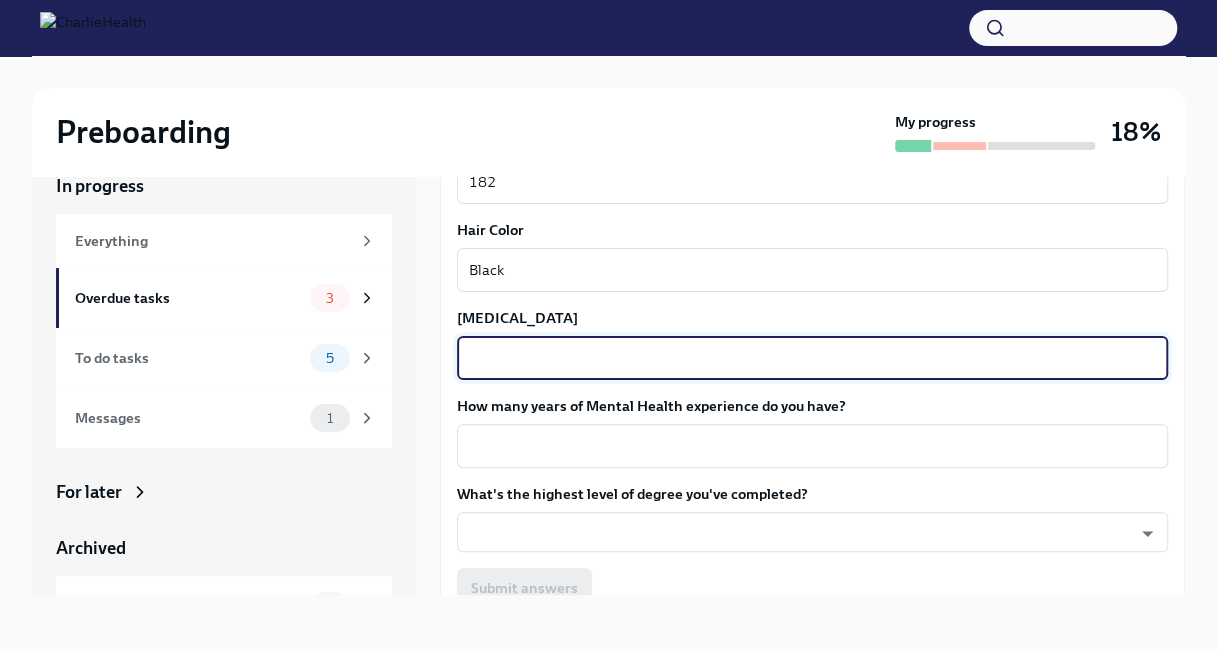 click on "[MEDICAL_DATA]" at bounding box center (812, 358) 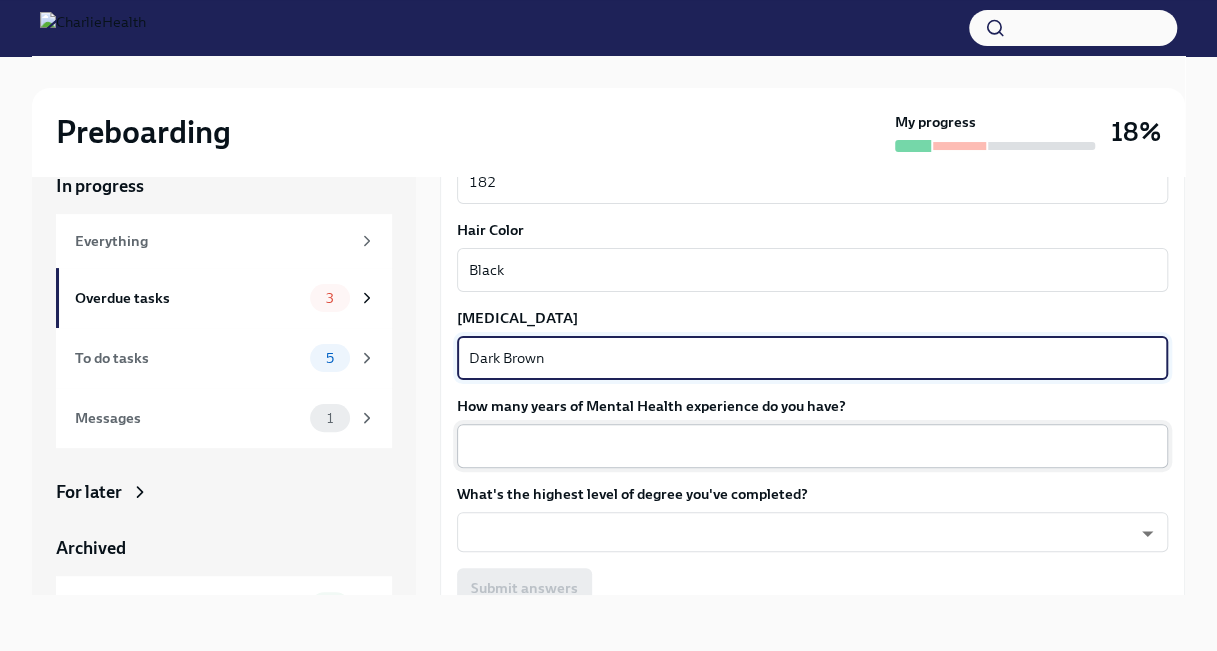 type on "Dark Brown" 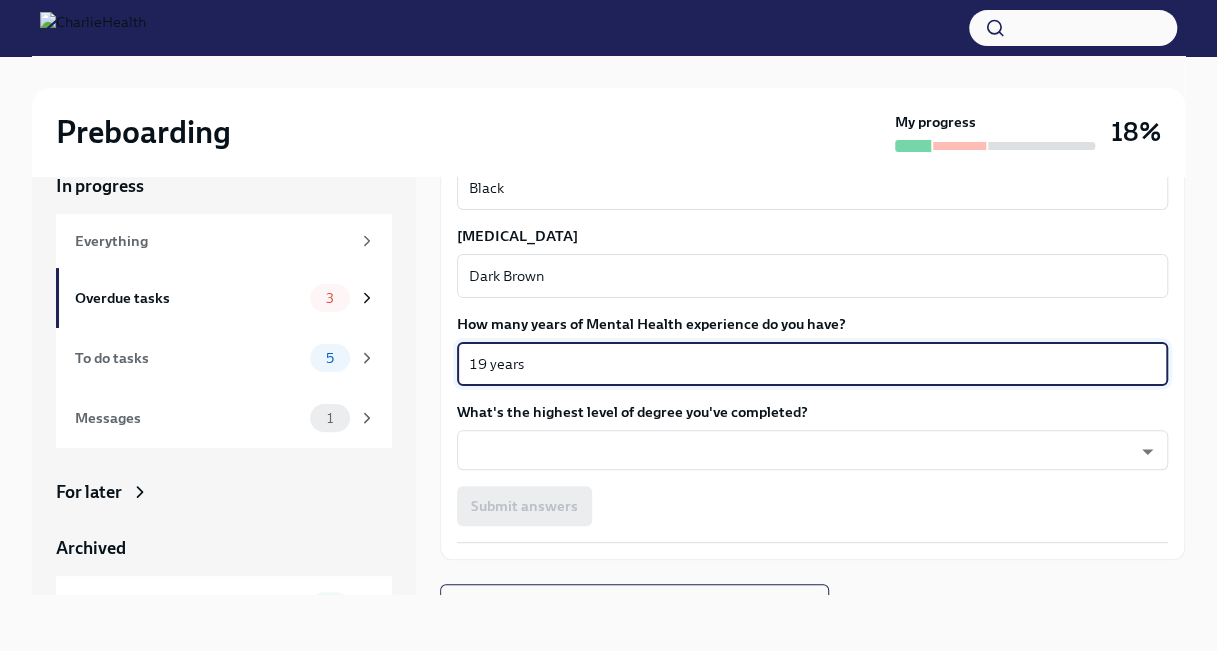 scroll, scrollTop: 1834, scrollLeft: 0, axis: vertical 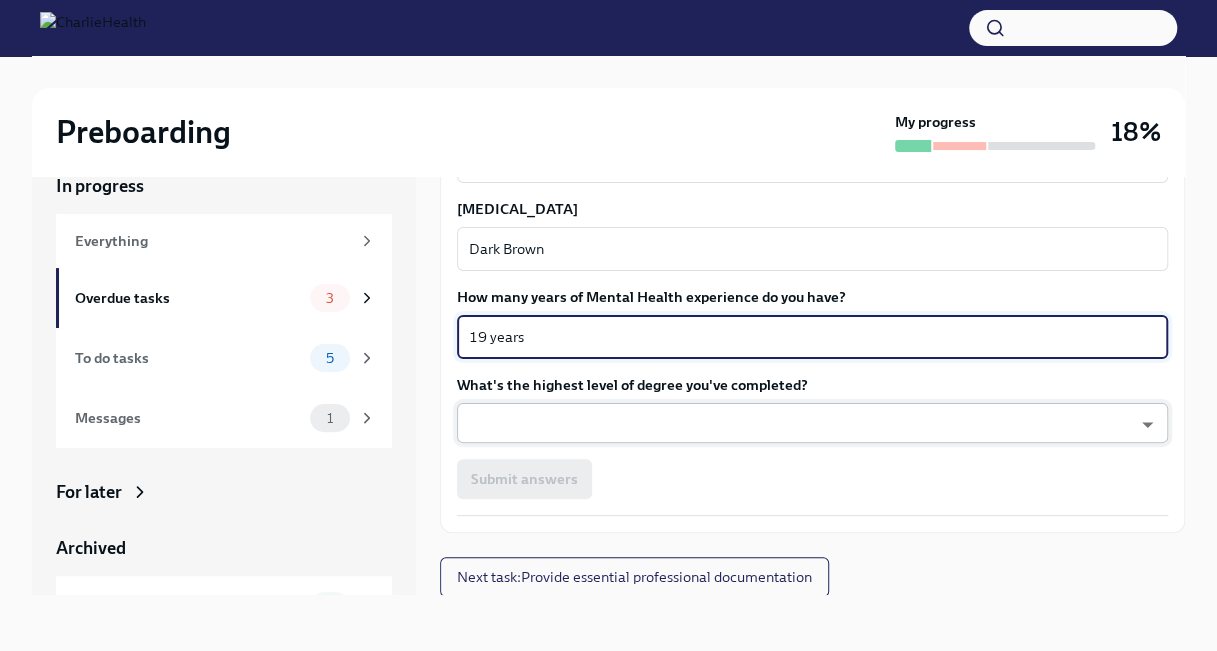 type on "19 years" 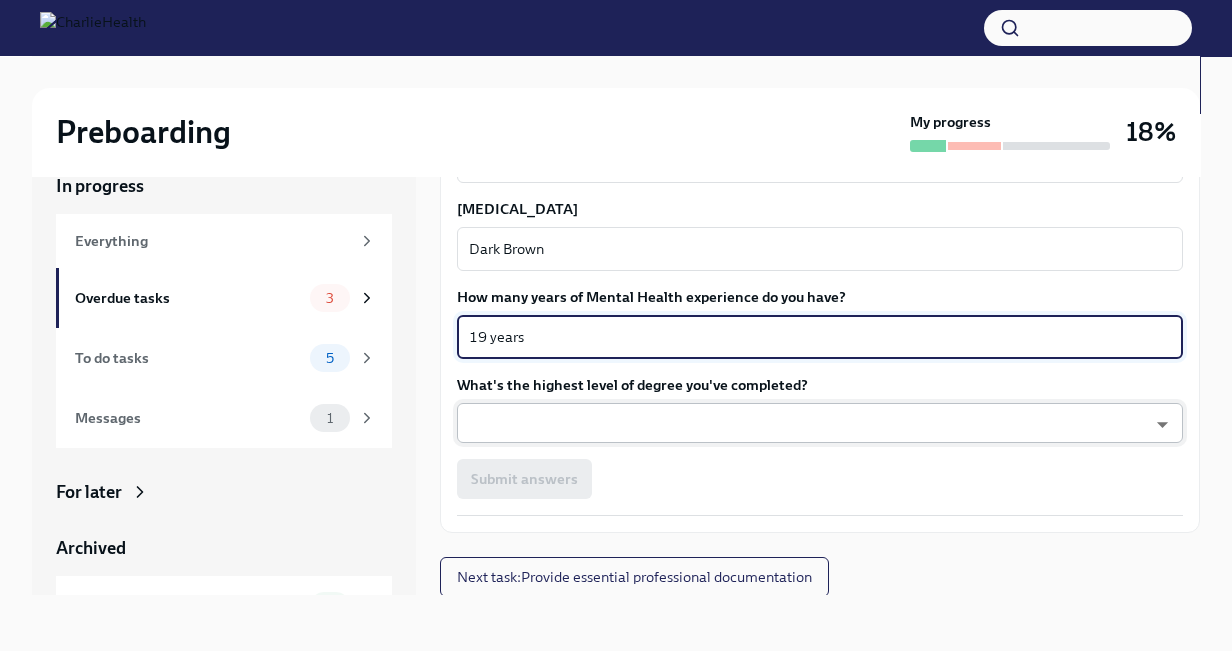 click on "Preboarding My progress 18% In progress Everything Overdue tasks 3 To do tasks 5 Messages 1 For later Archived Completed tasks 2 Messages 0 Fill out the onboarding form Overdue Due  a day ago We need some info from you to start setting you up in payroll and other systems.  Please fill out this form ASAP  Please note each field needs to be completed in order for you to submit.
Note : Please fill out this form as accurately as possible. Several states require specific demographic information that we have to input on your behalf. We understand that some of these questions feel personal to answer, and we appreciate your understanding that this is required for compliance clearance. About you Your preferred first name Selena  x ​ Your legal last name Keys Jones x ​ Please provide any previous names/ aliases-put None if N/A Selena Keys x ​ Street Address 1 2531 Arlington Drive ​ Street Address 2 ​ Postal Code 38801 ​ City Tupelo ​ State/Region MS ​ Country US ​ 10/30/1976 x ​ x ​" at bounding box center (616, 308) 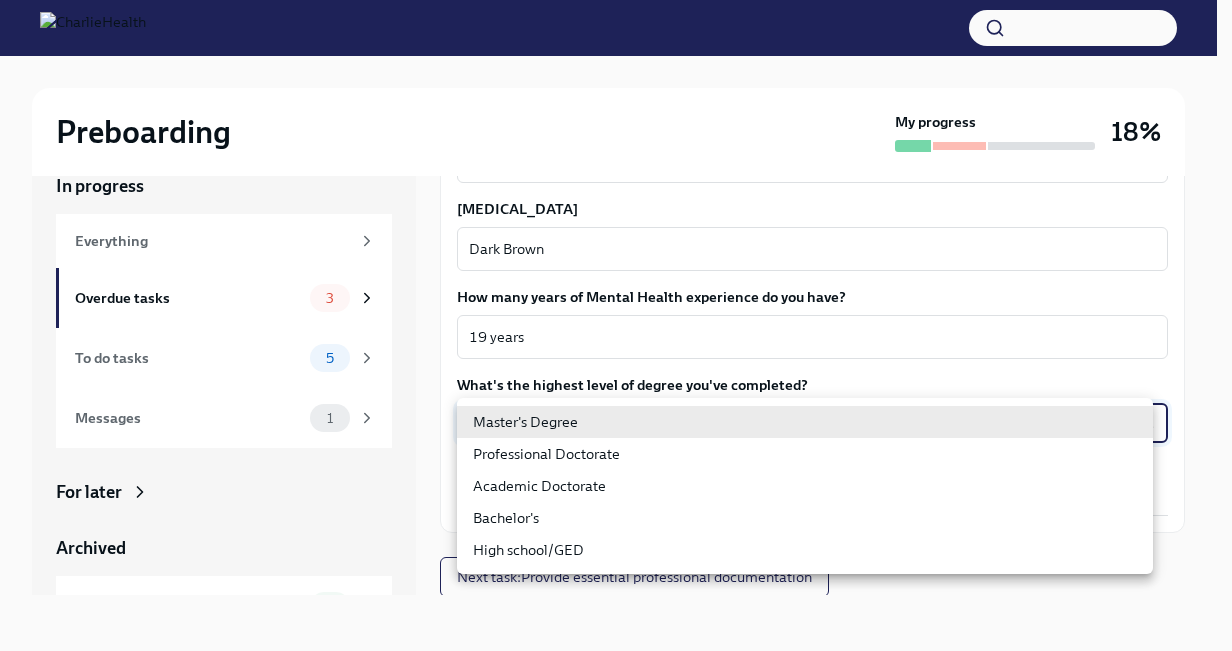 click on "Professional Doctorate" at bounding box center [805, 454] 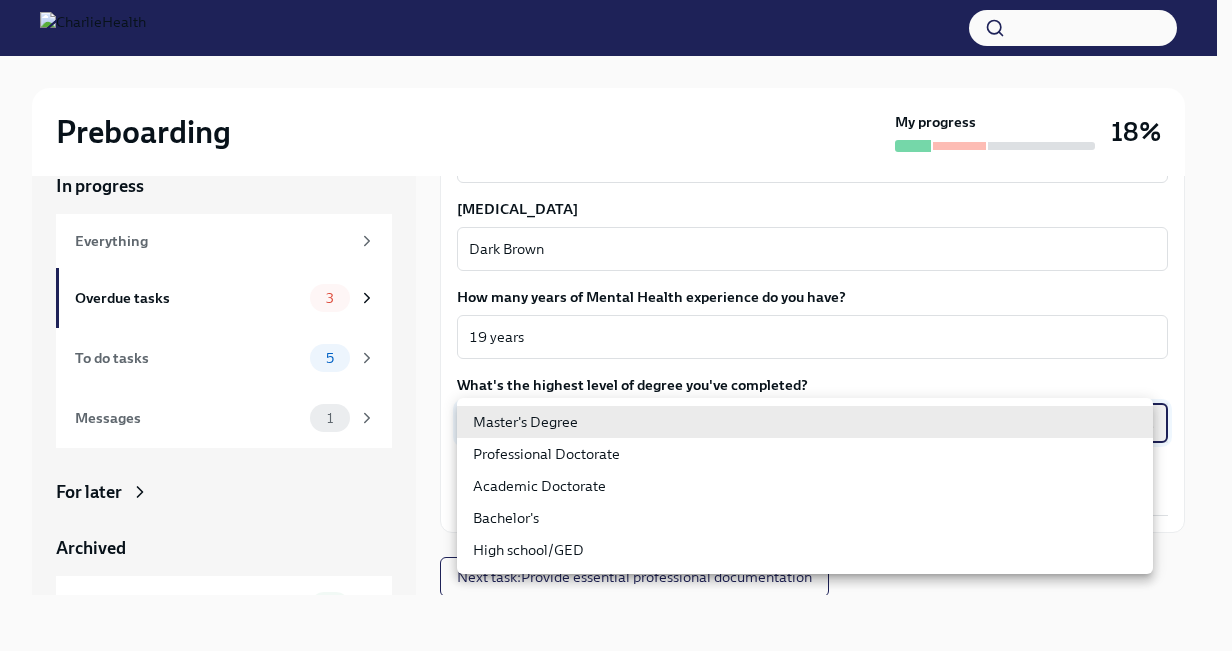 type on "zeY5PXV4y" 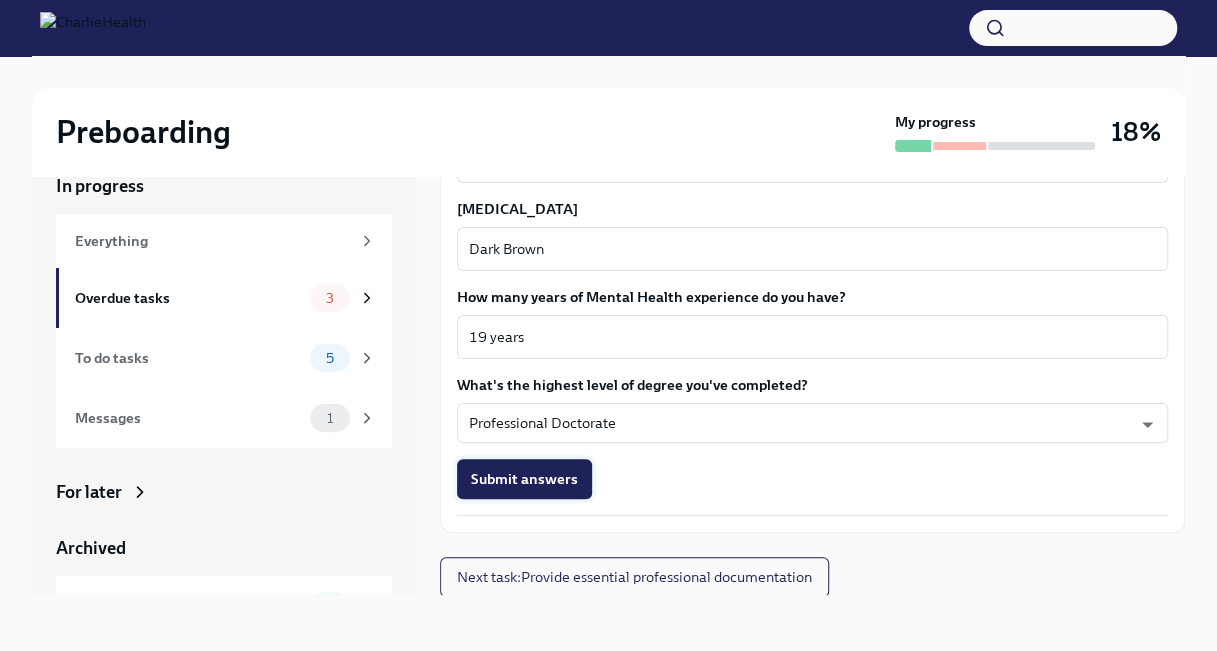 click on "Submit answers" at bounding box center [524, 479] 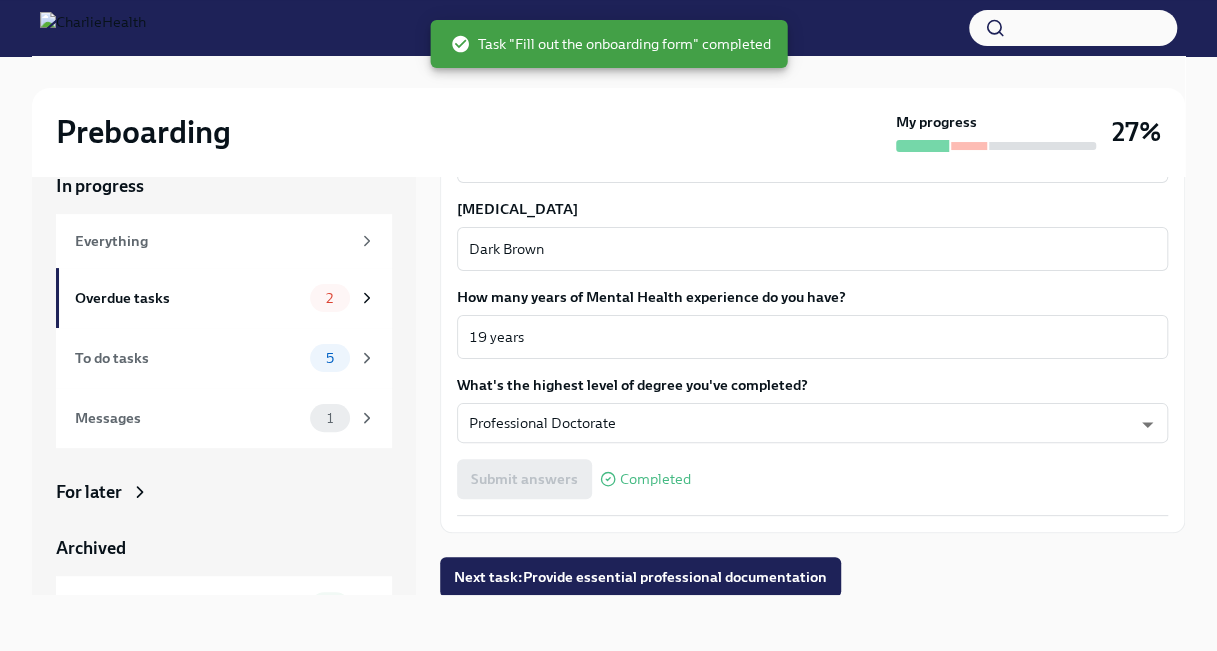 scroll, scrollTop: 1835, scrollLeft: 0, axis: vertical 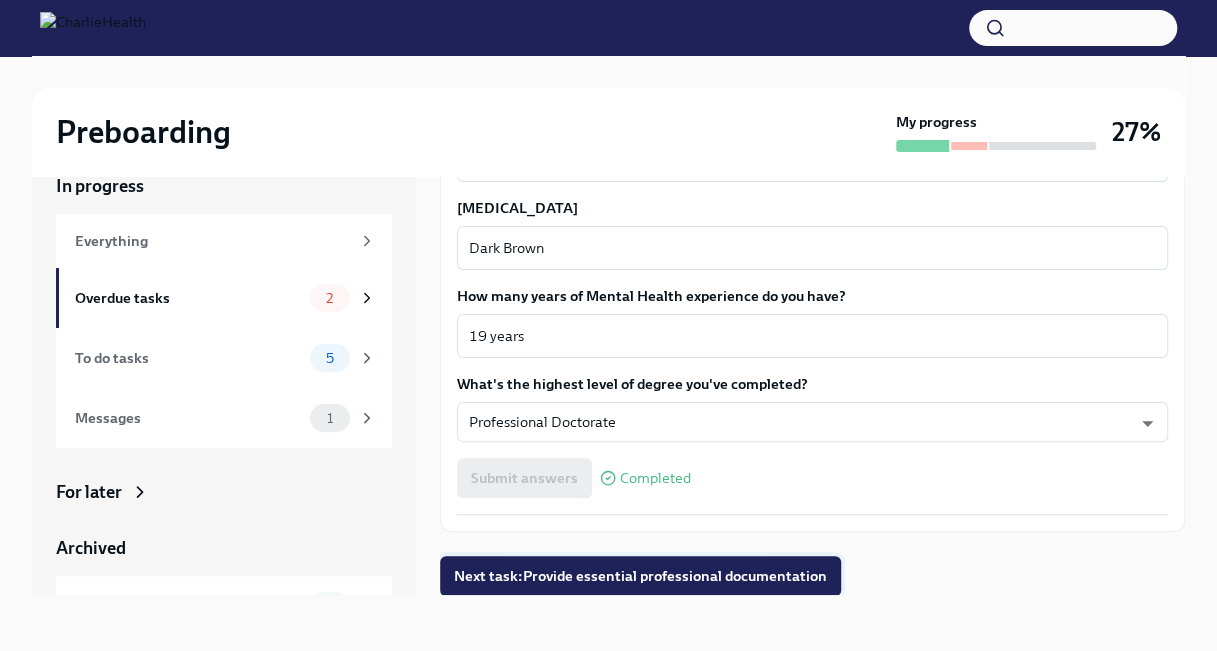 click on "Next task :  Provide essential professional documentation" at bounding box center [640, 576] 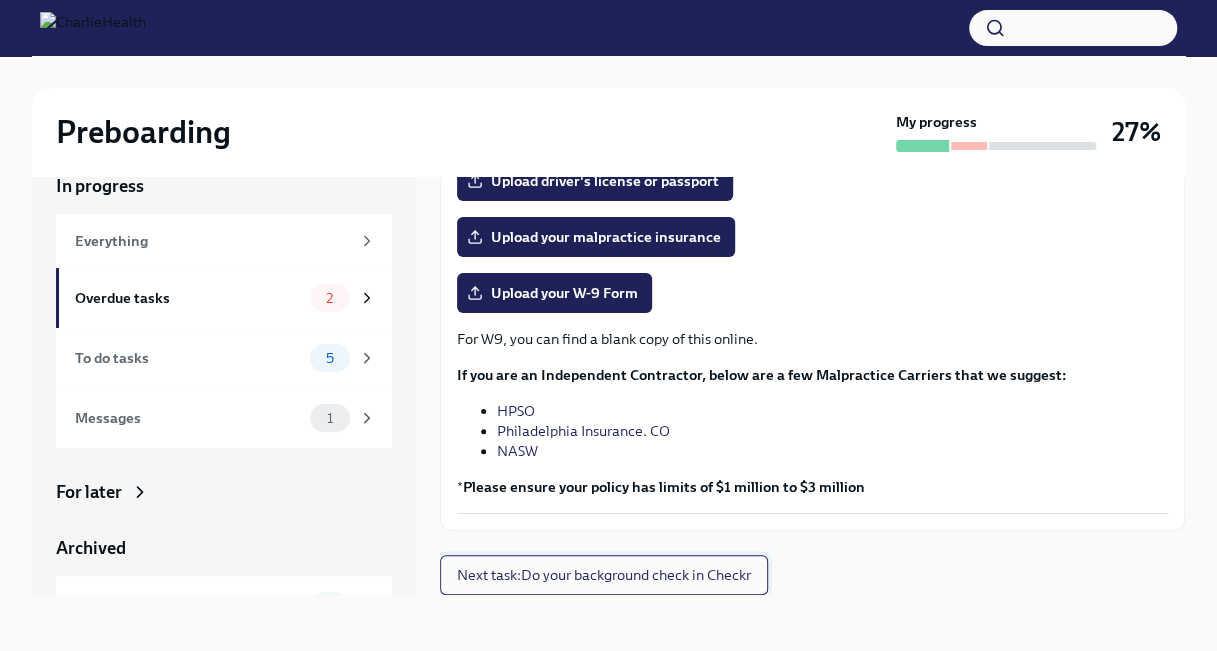 scroll, scrollTop: 0, scrollLeft: 0, axis: both 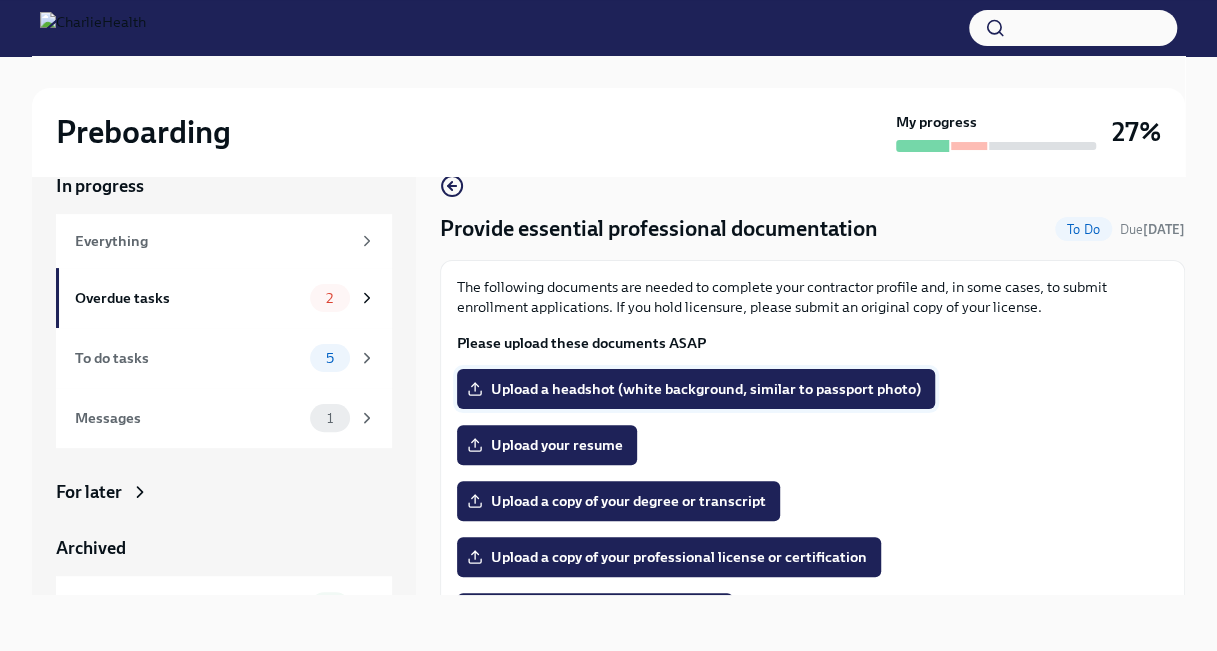 click on "Upload a headshot (white background, similar to passport photo)" at bounding box center (696, 389) 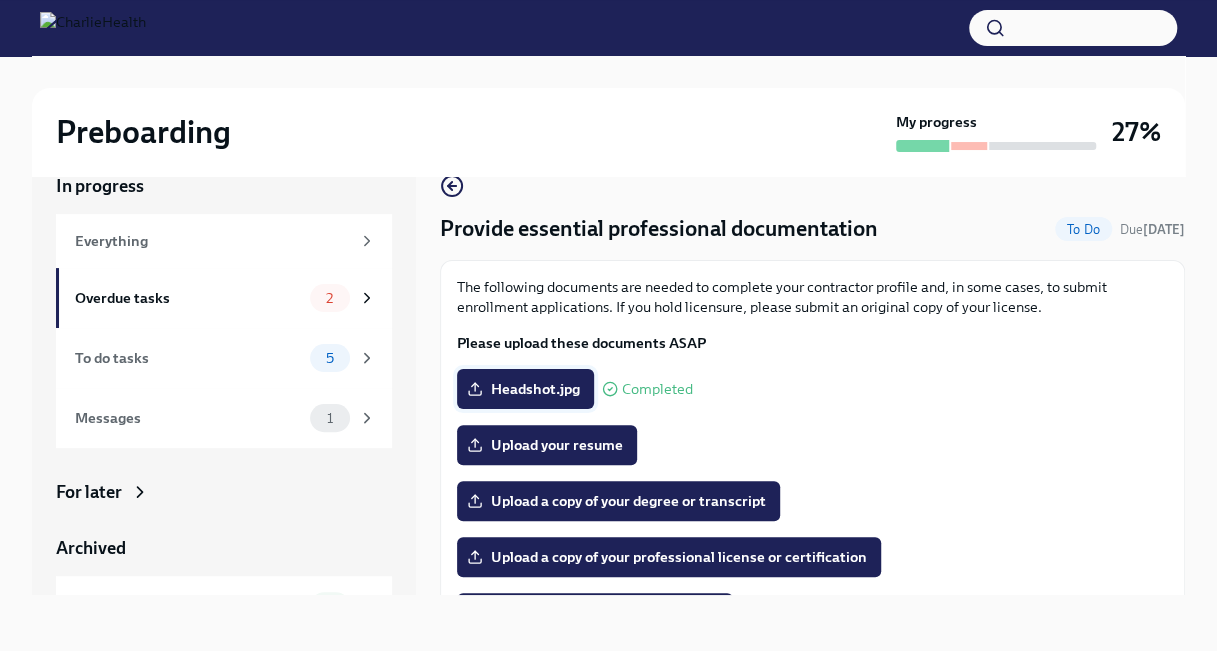 click on "Headshot.jpg" at bounding box center [525, 389] 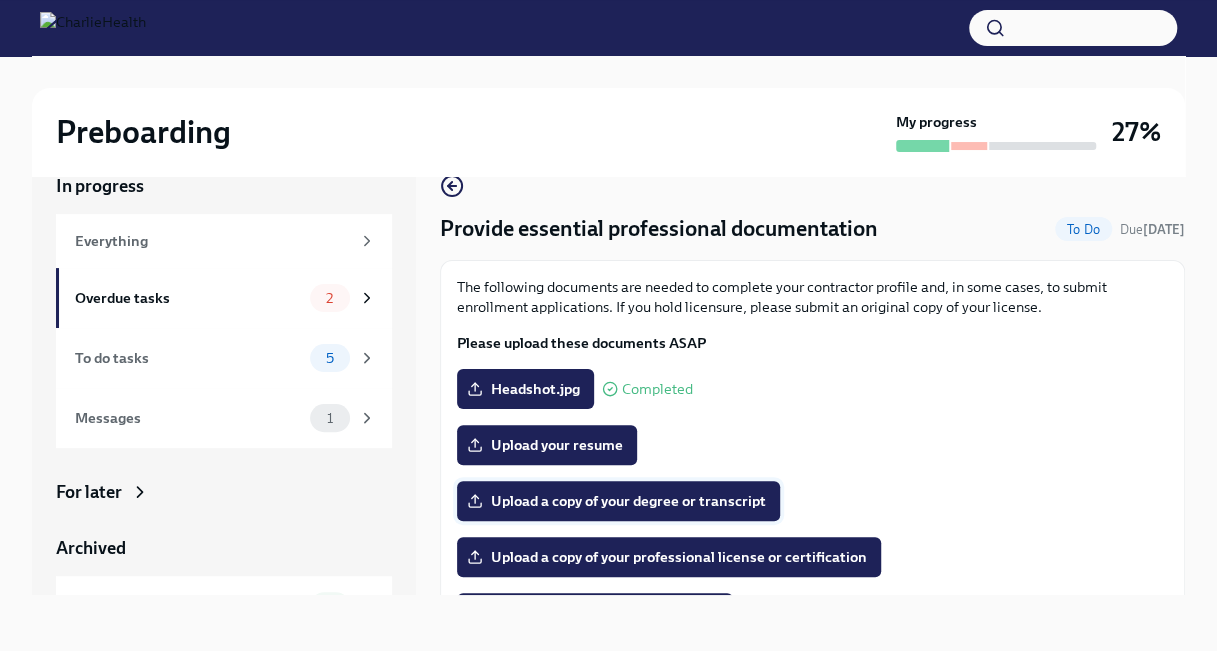 click on "Upload a copy of your degree or transcript" at bounding box center (618, 501) 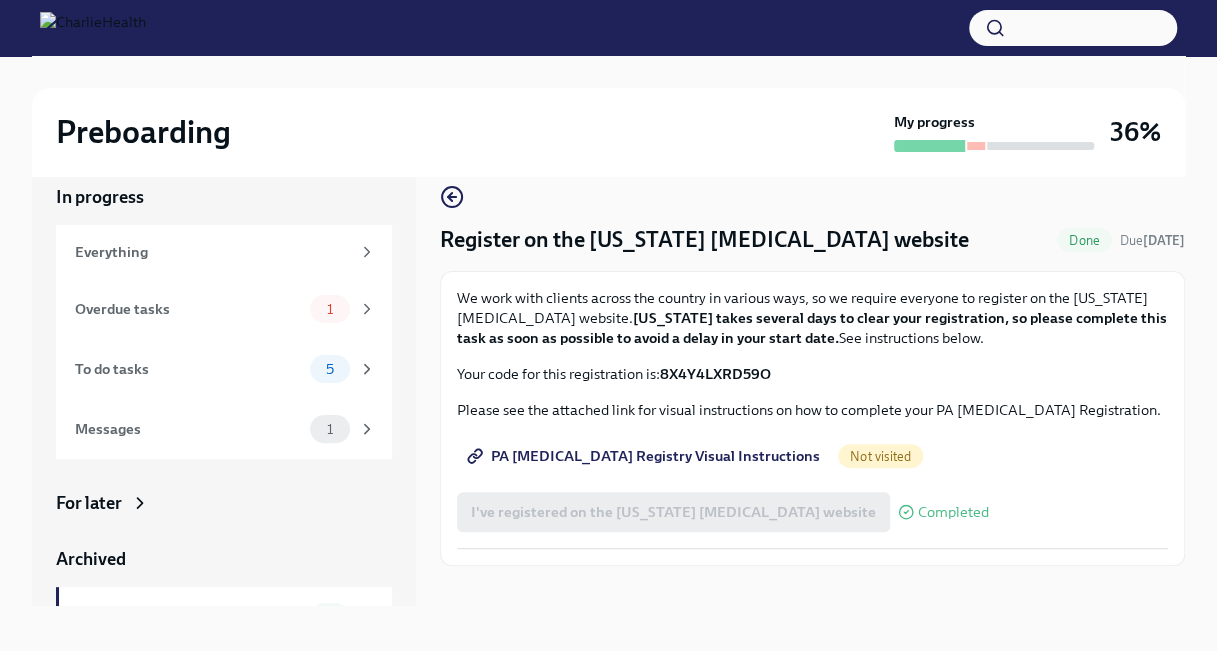 scroll, scrollTop: 34, scrollLeft: 0, axis: vertical 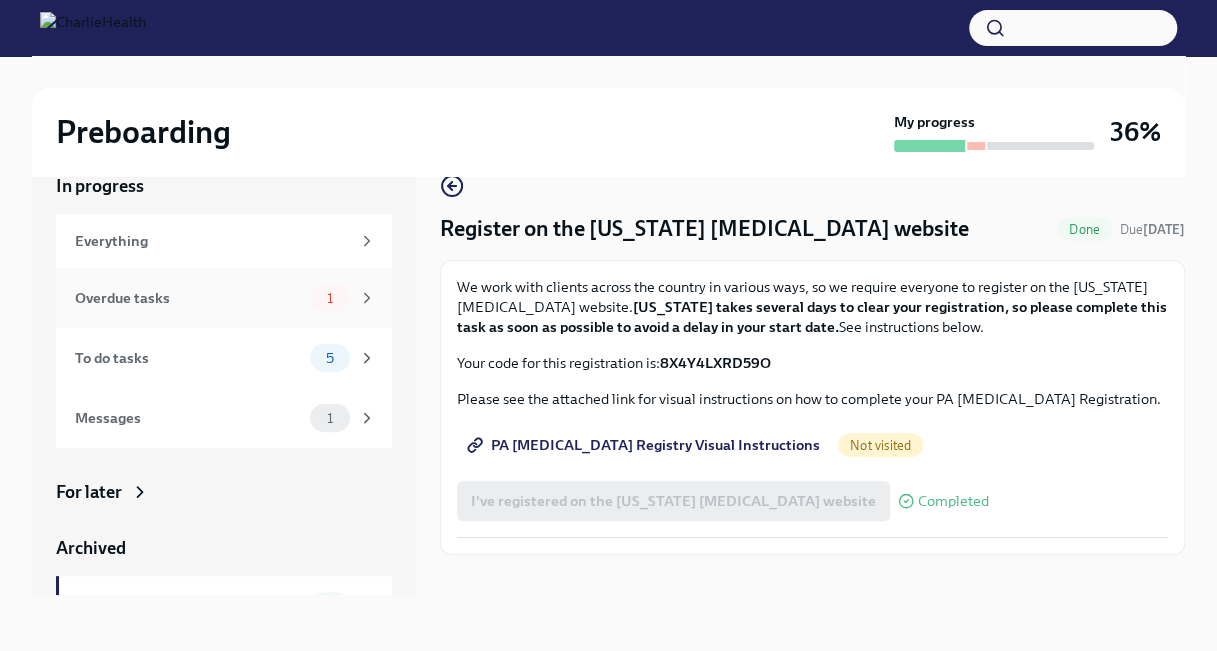click on "Overdue tasks" at bounding box center [188, 298] 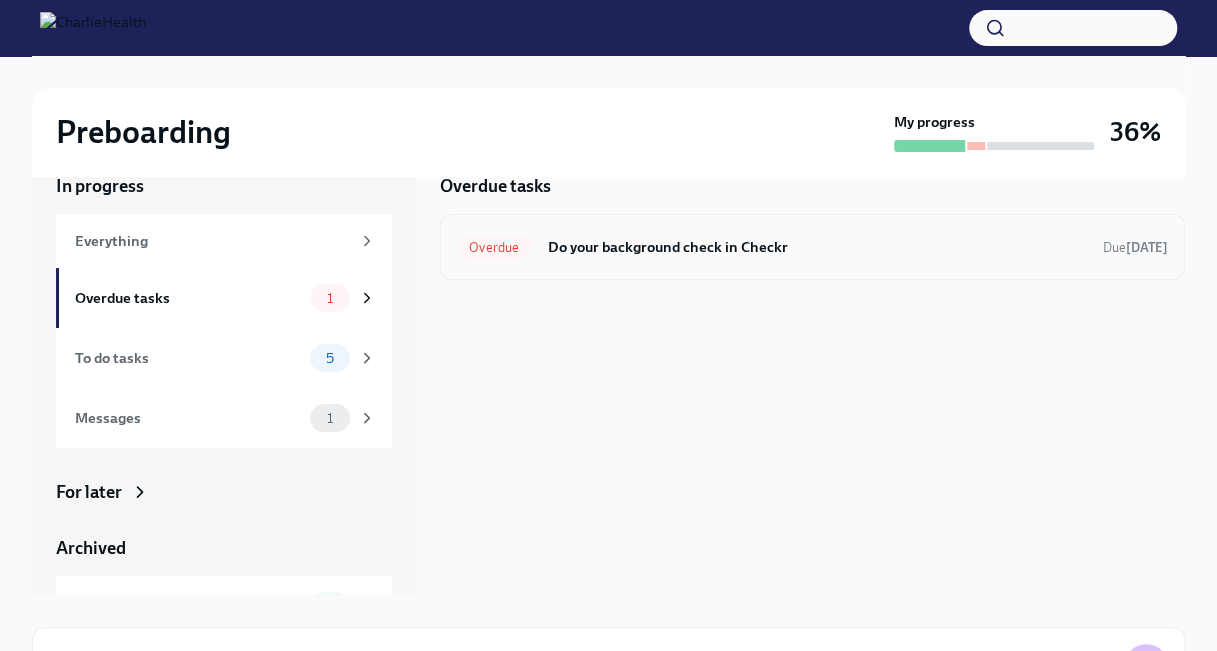 click on "Do your background check in Checkr" at bounding box center [817, 247] 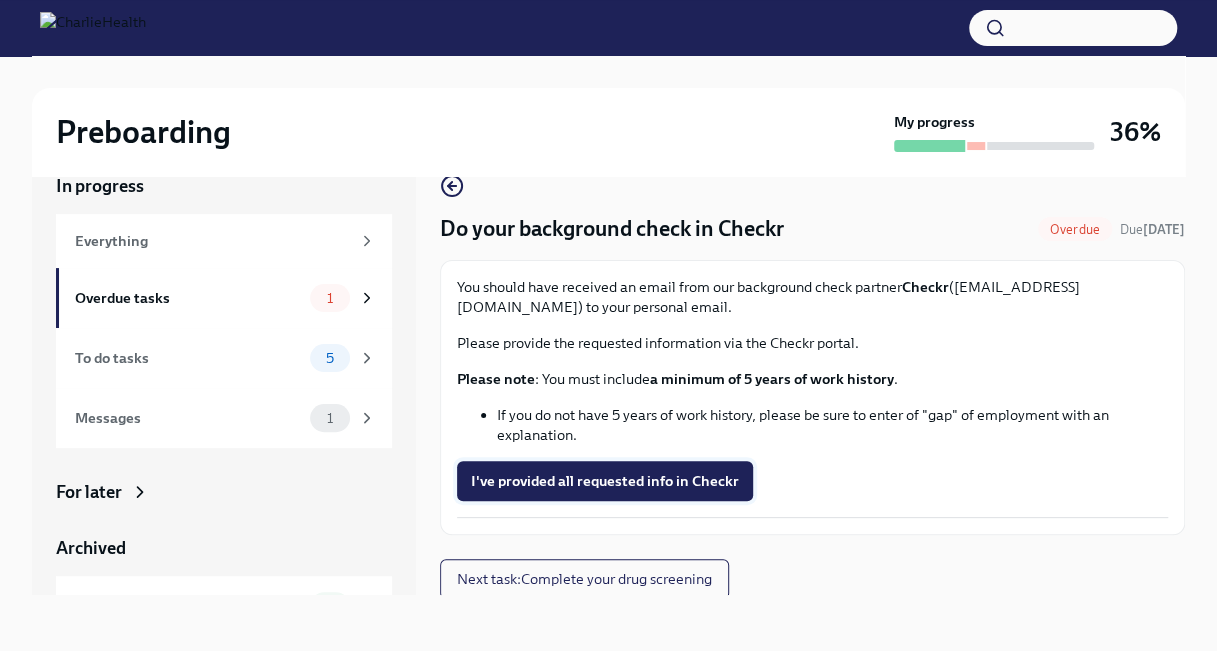 click on "I've provided all requested info in Checkr" at bounding box center [605, 481] 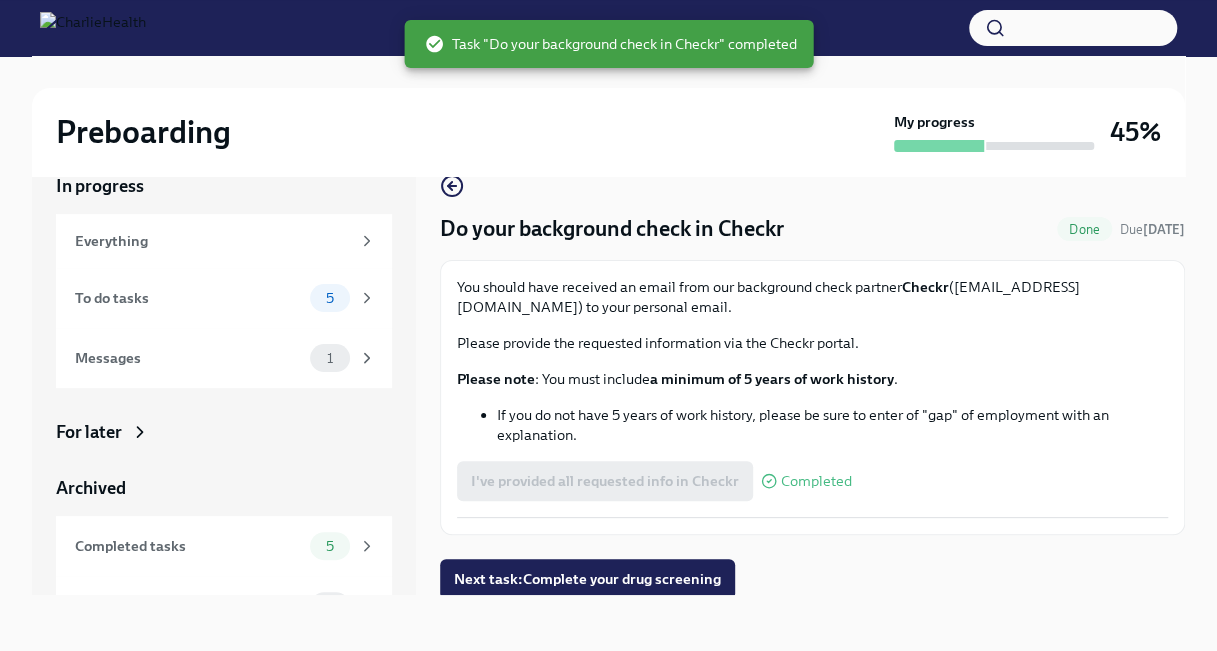 scroll, scrollTop: 3, scrollLeft: 0, axis: vertical 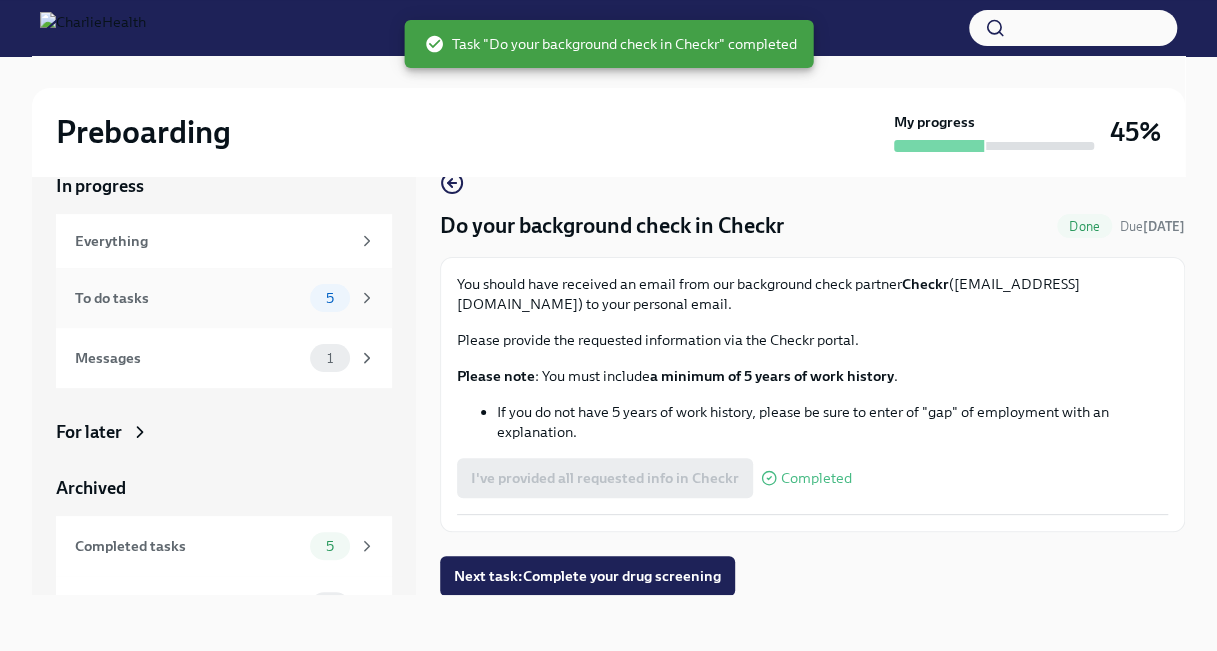 click on "5" at bounding box center (343, 298) 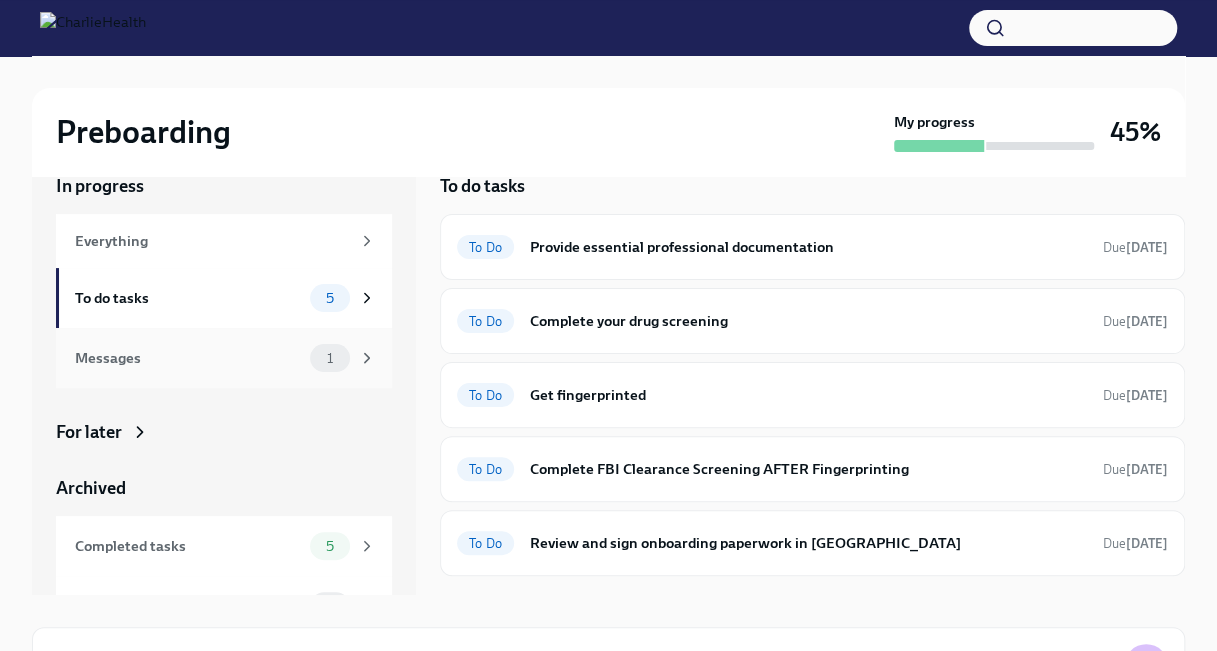 click on "1" at bounding box center (330, 358) 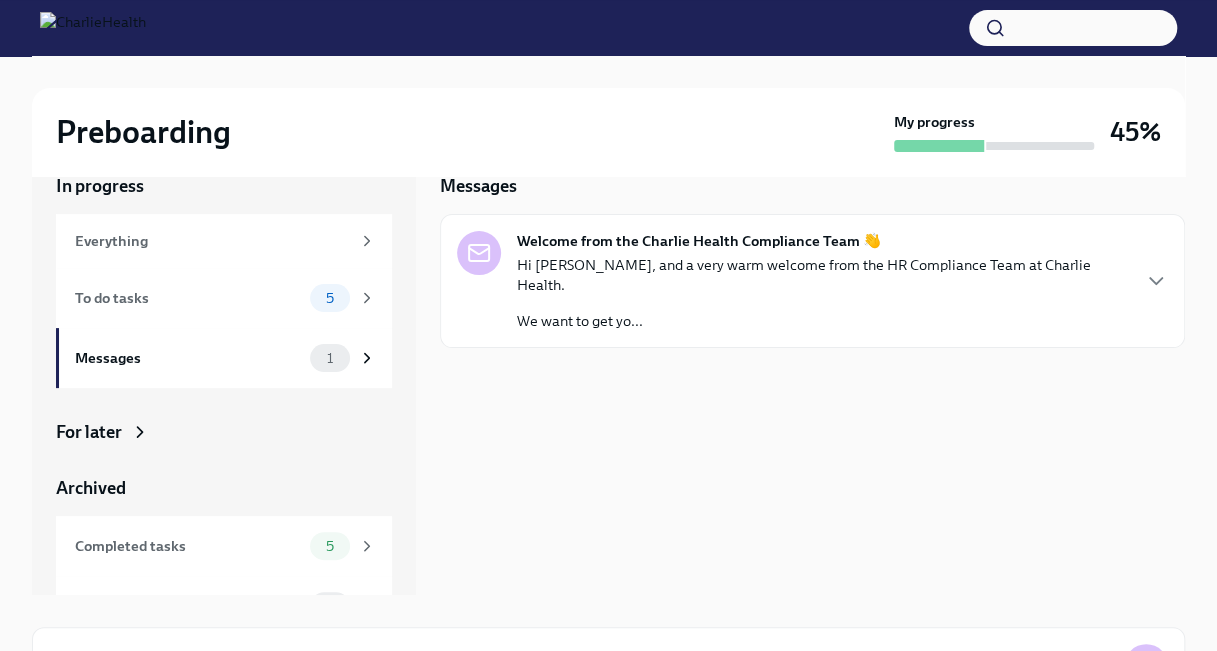 click on "We want to get yo..." at bounding box center [822, 321] 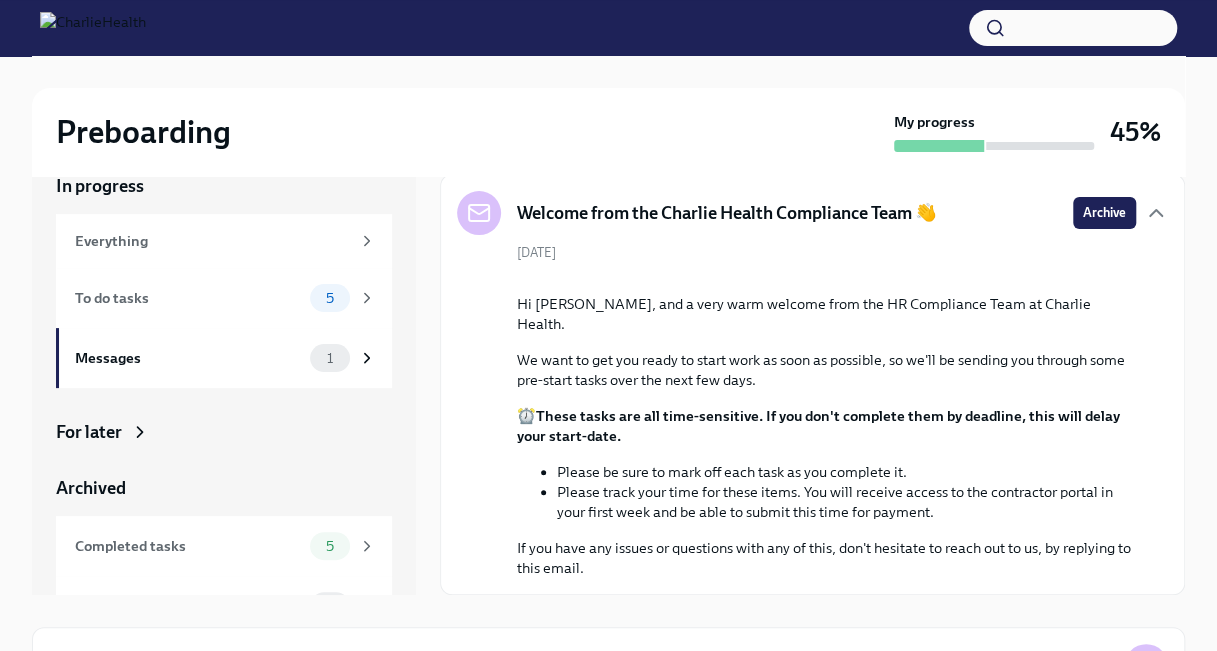 scroll, scrollTop: 192, scrollLeft: 0, axis: vertical 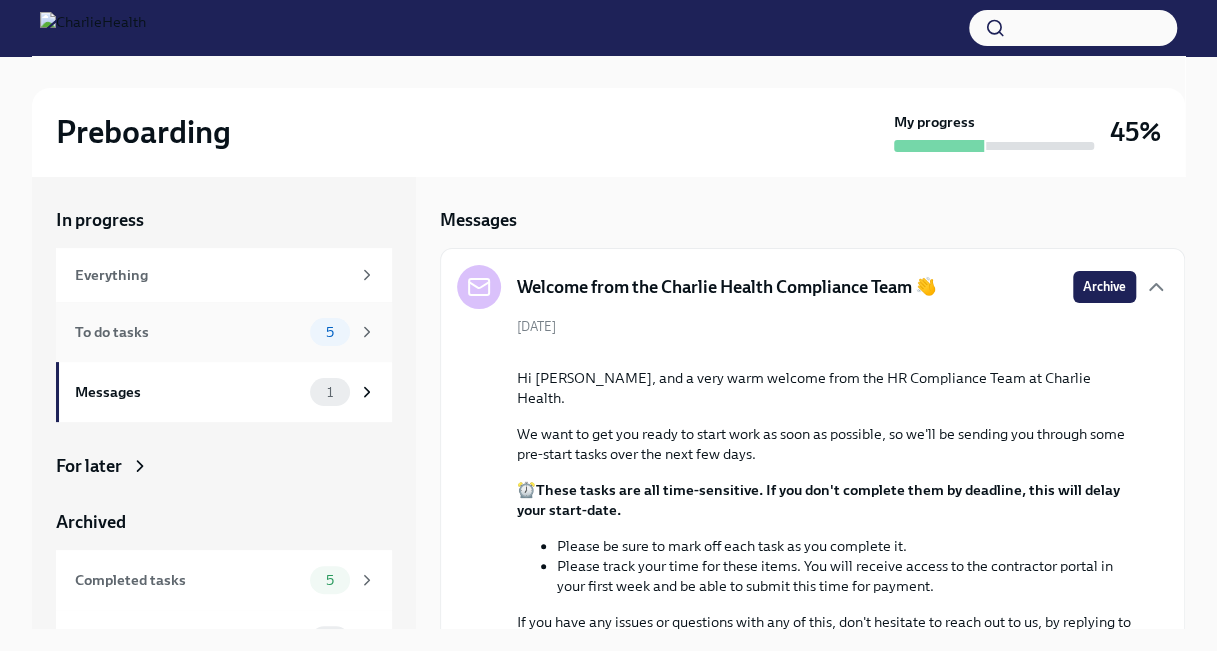 click on "5" at bounding box center (330, 332) 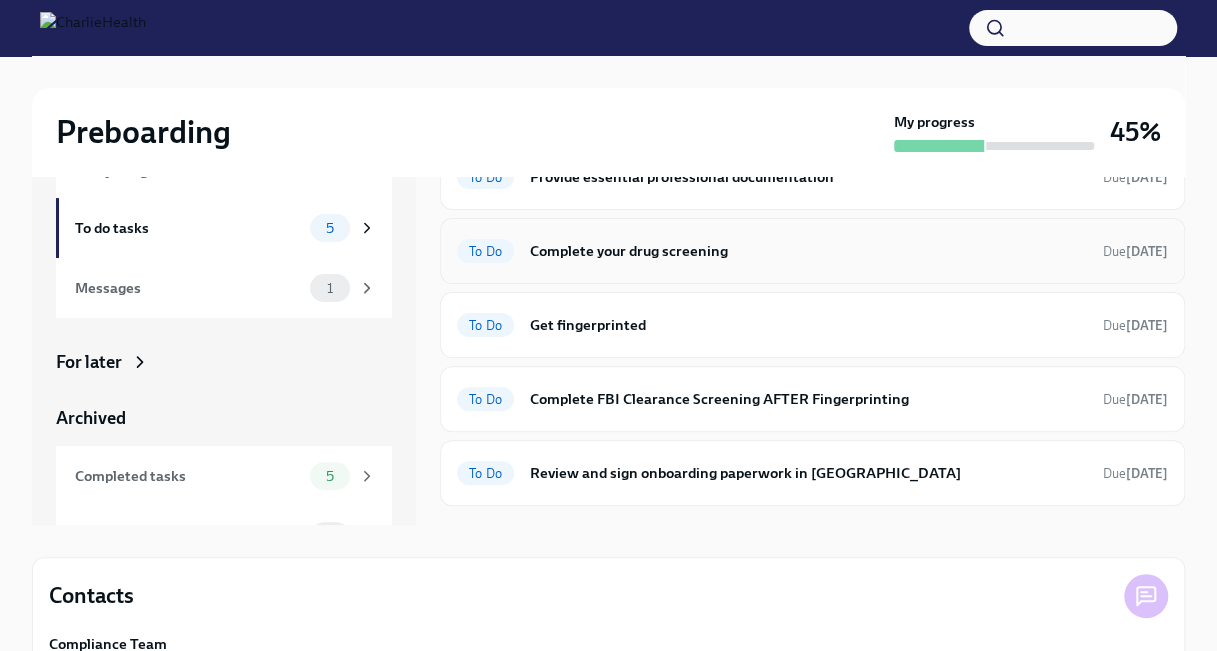 scroll, scrollTop: 190, scrollLeft: 0, axis: vertical 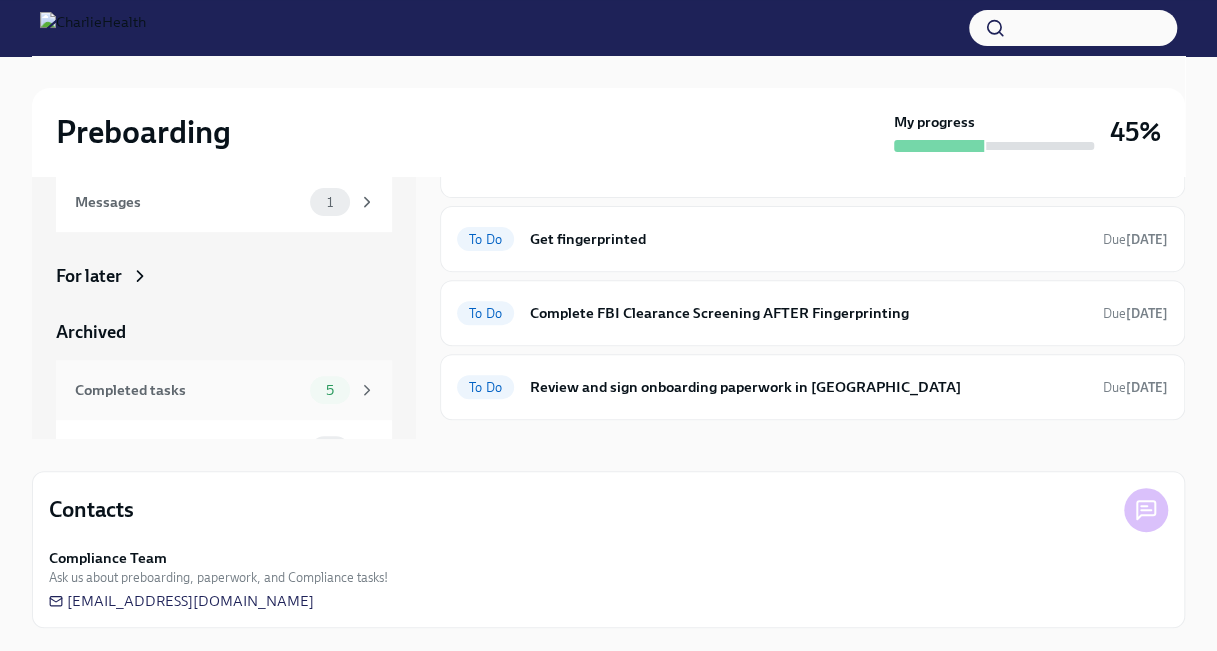 click on "5" at bounding box center (343, 390) 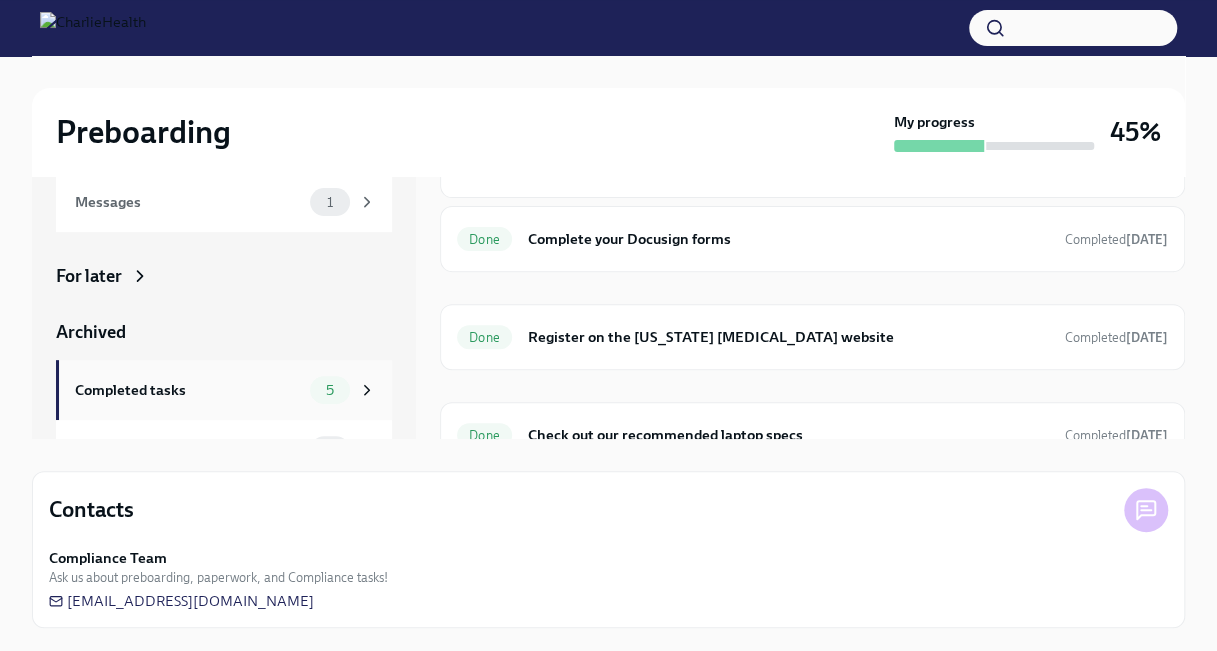 click on "5" at bounding box center (330, 390) 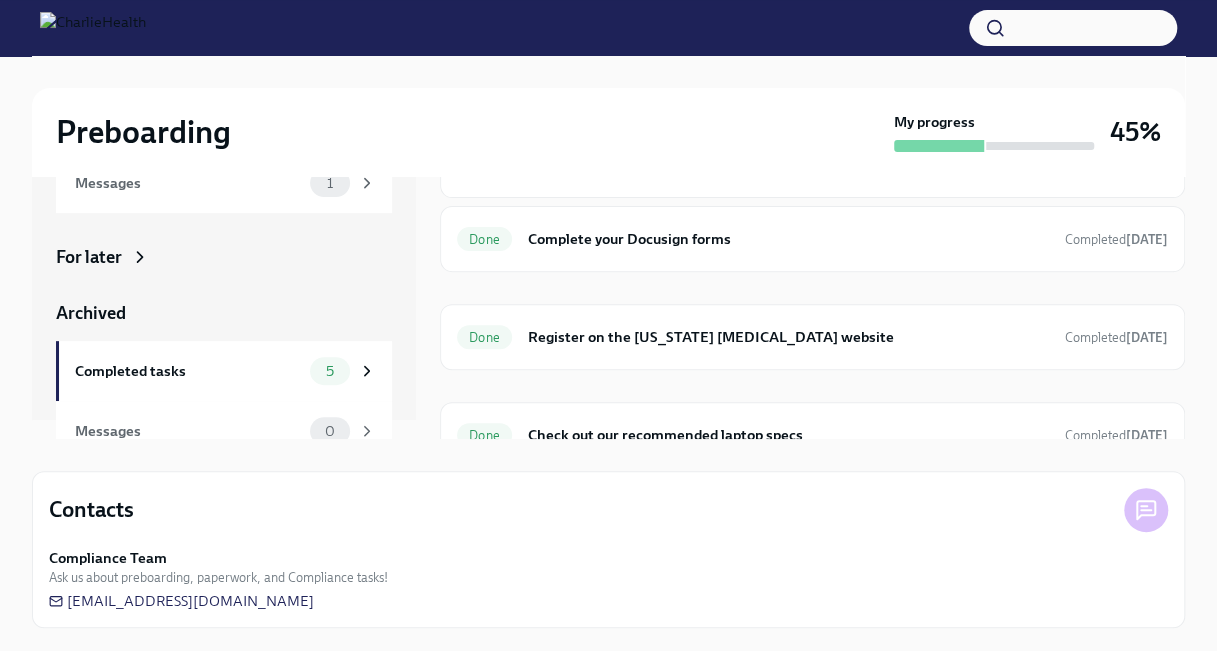 scroll, scrollTop: 40, scrollLeft: 0, axis: vertical 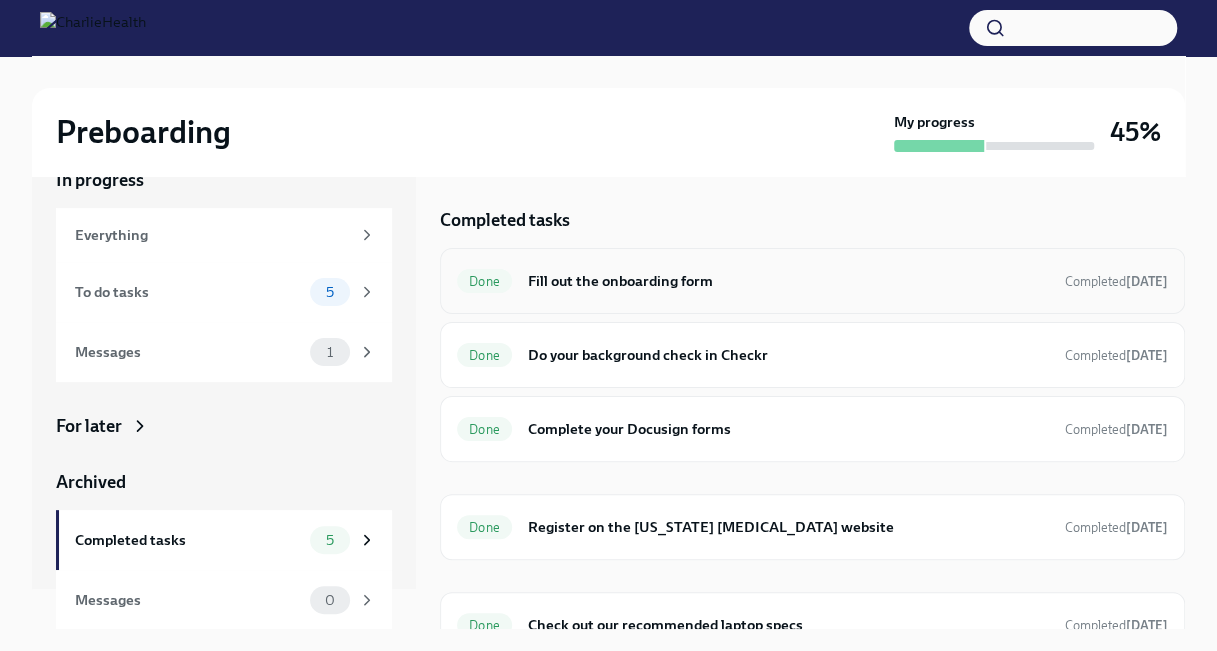 click on "Fill out the onboarding form" at bounding box center (788, 281) 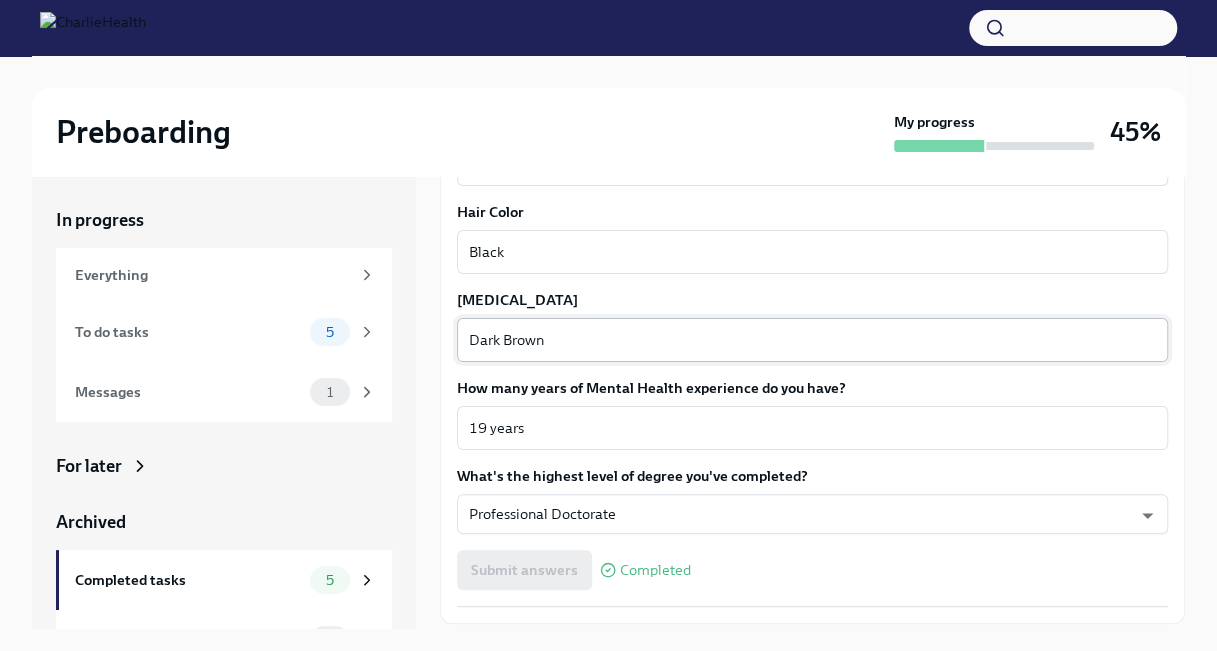 scroll, scrollTop: 1835, scrollLeft: 0, axis: vertical 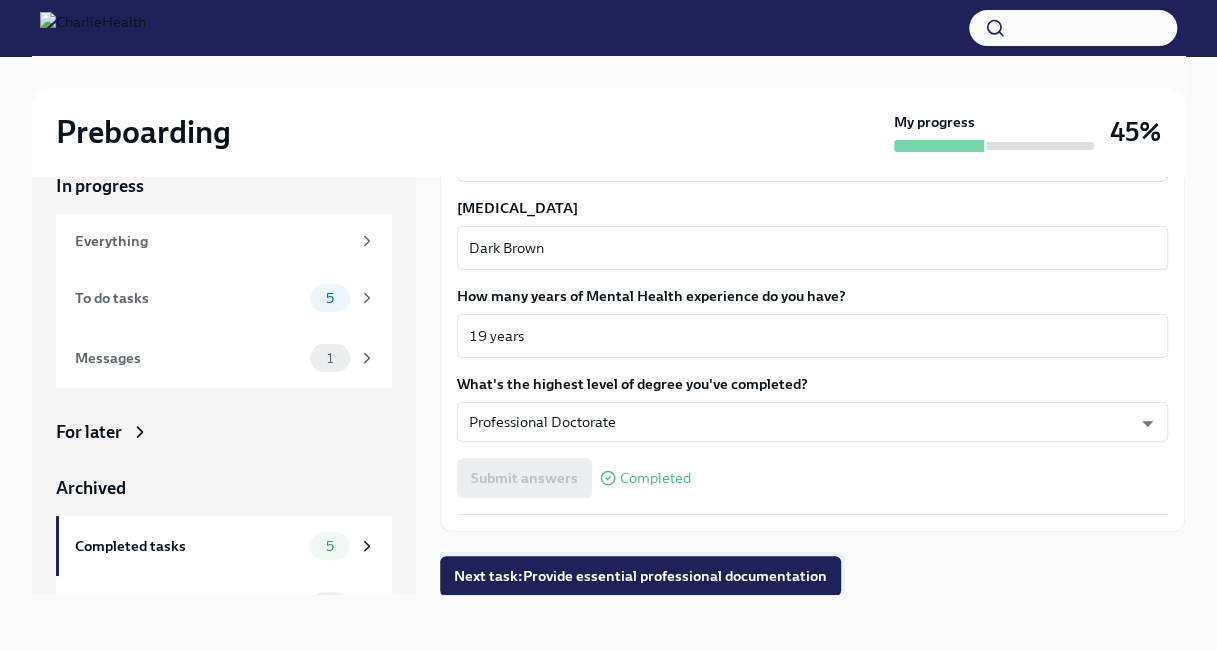 click on "Next task :  Provide essential professional documentation" at bounding box center (640, 576) 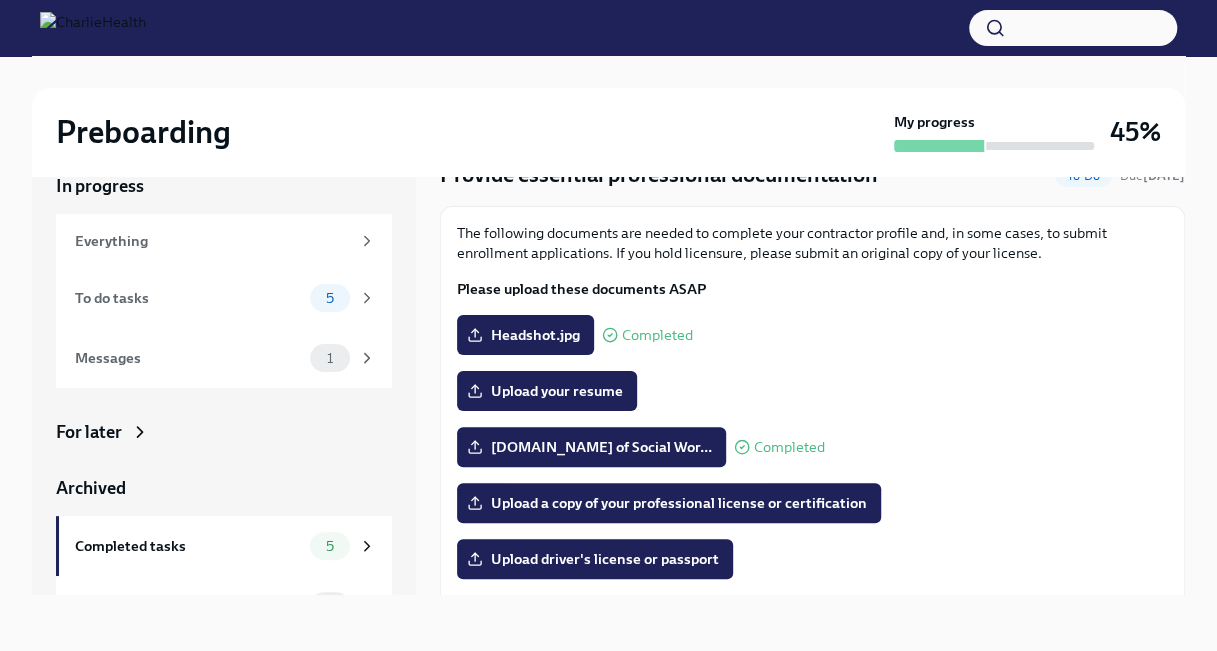 scroll, scrollTop: 100, scrollLeft: 0, axis: vertical 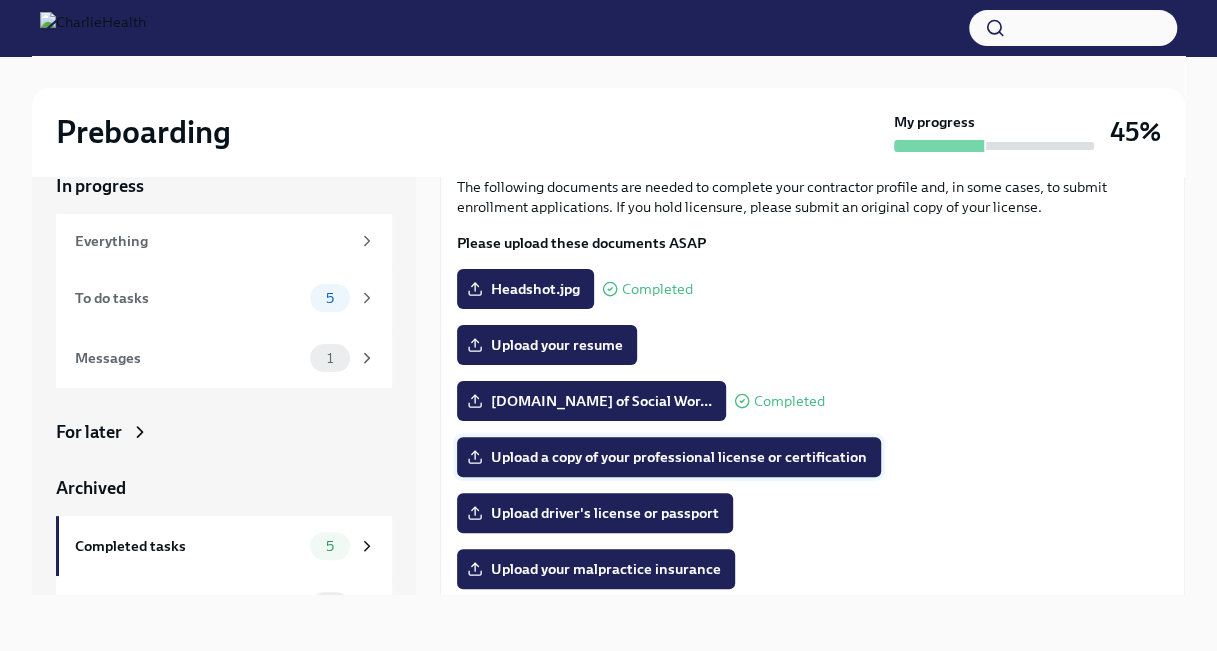 click on "Upload a copy of your professional license or certification" at bounding box center (669, 457) 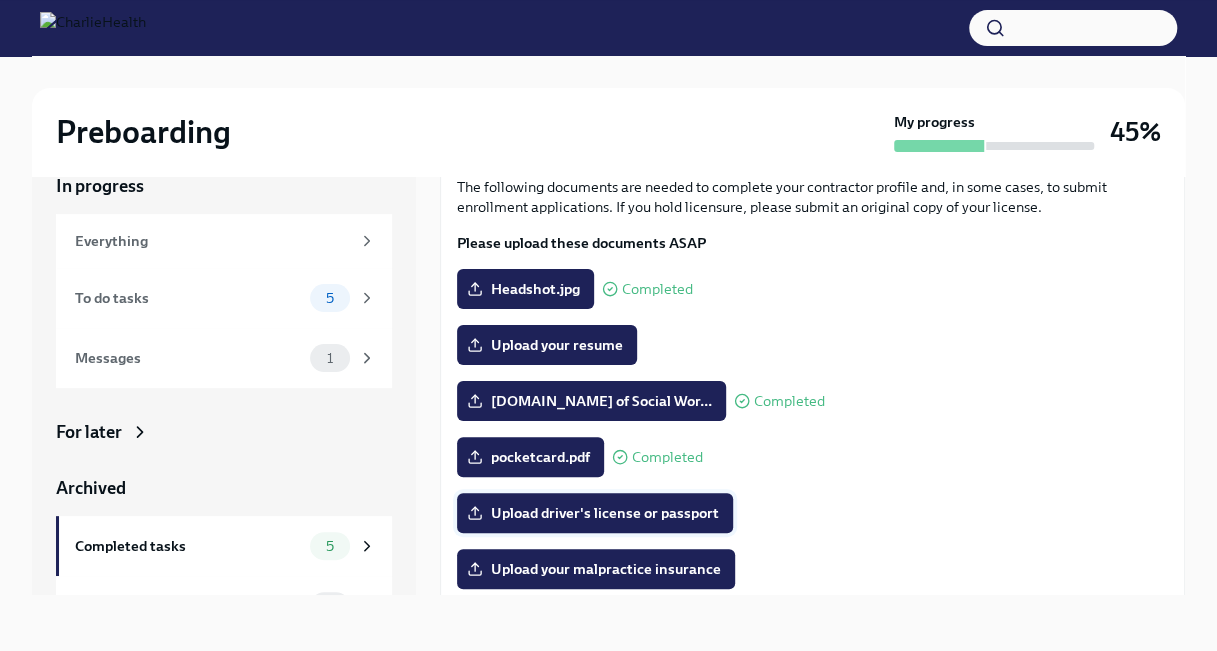 click on "Upload driver's license or passport" at bounding box center (595, 513) 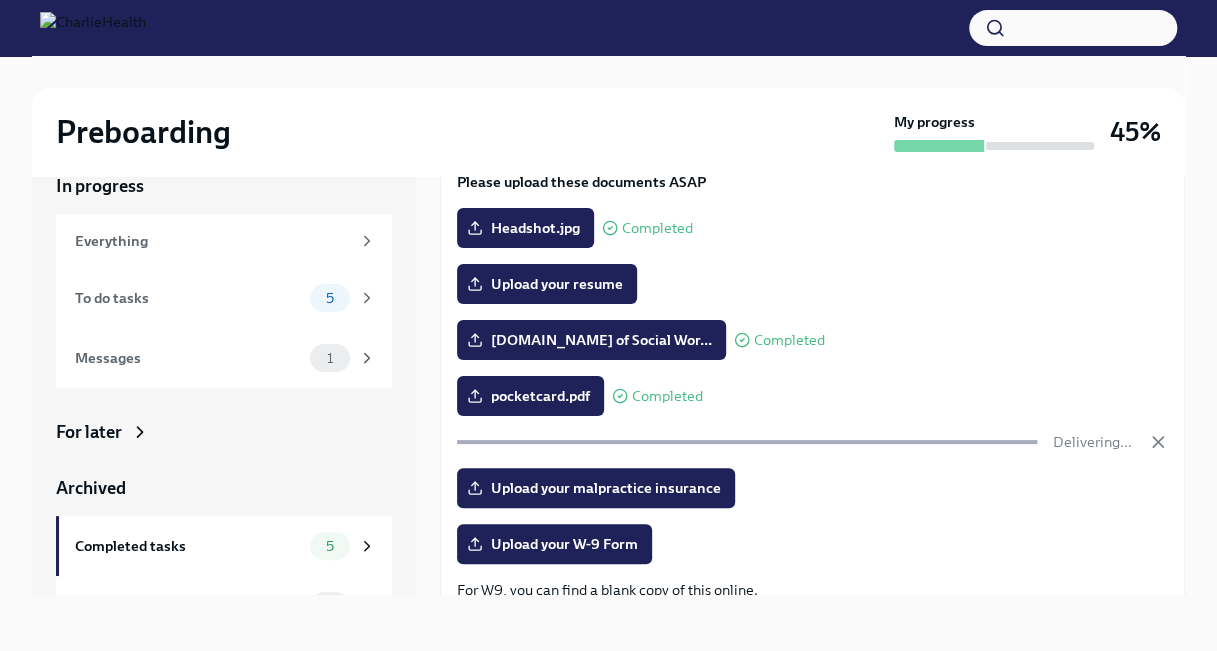 scroll, scrollTop: 146, scrollLeft: 0, axis: vertical 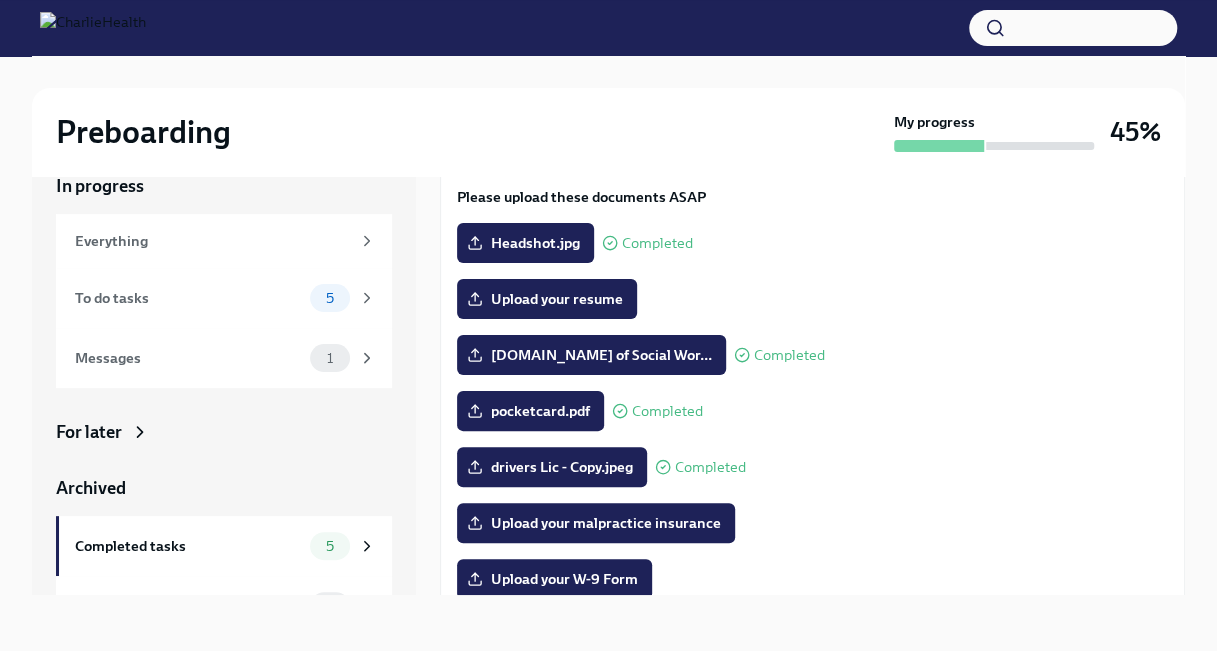 drag, startPoint x: 1187, startPoint y: 259, endPoint x: 1188, endPoint y: 291, distance: 32.01562 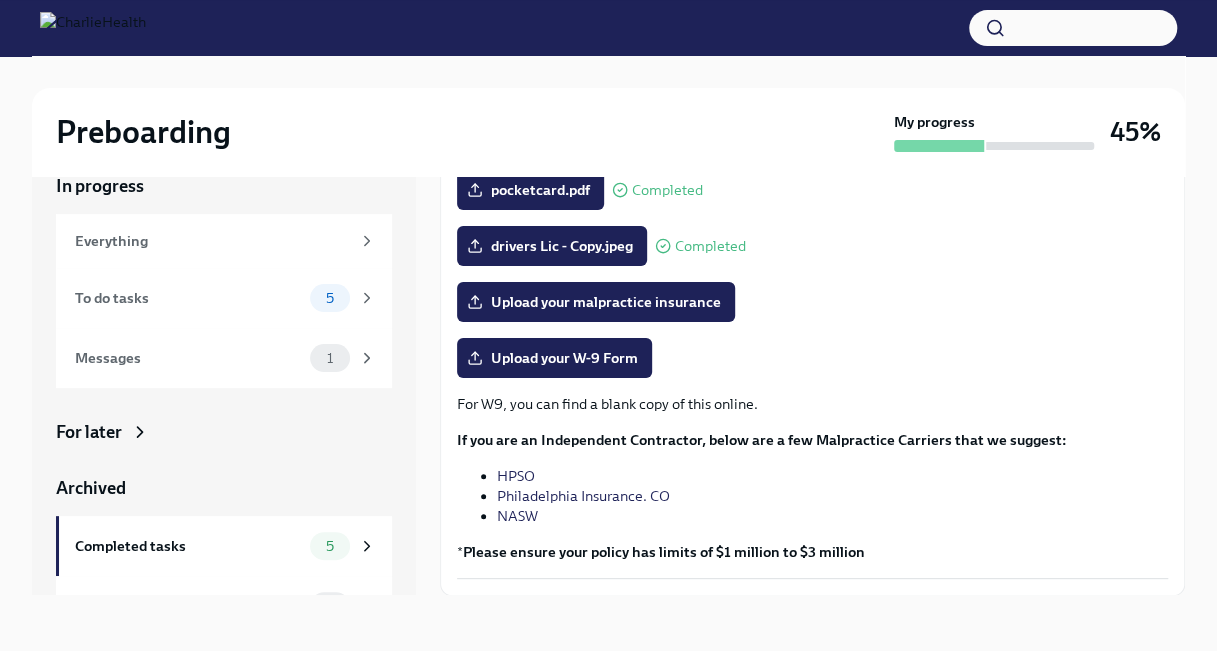 scroll, scrollTop: 366, scrollLeft: 0, axis: vertical 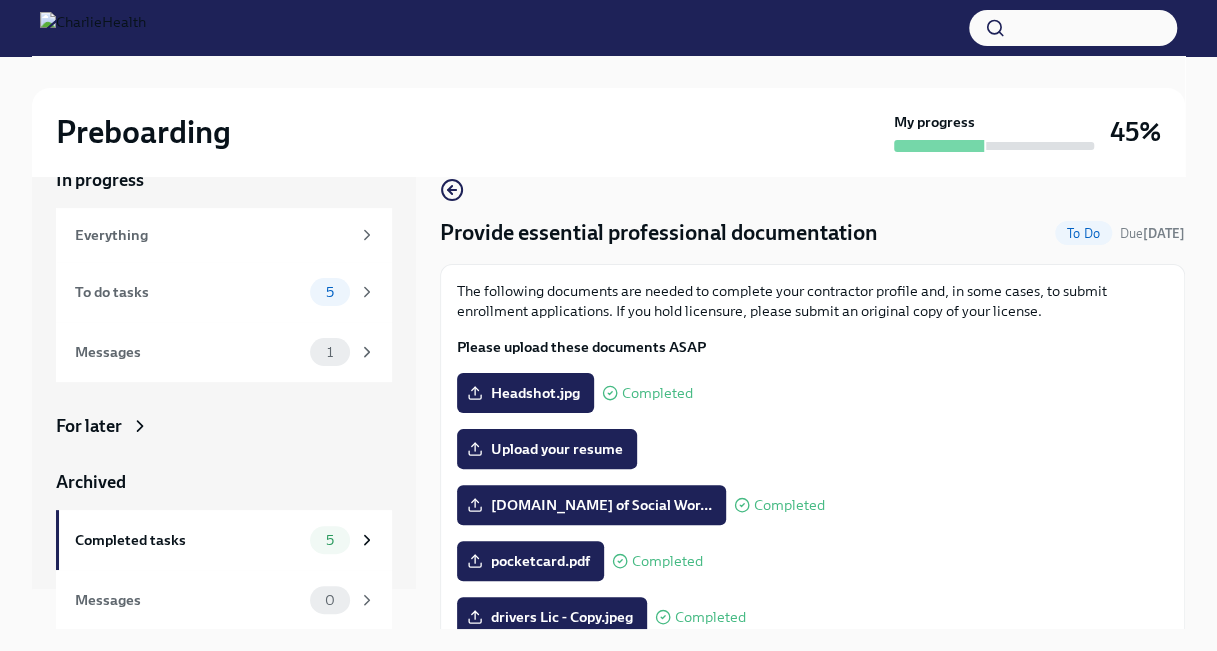 click on "To Do" at bounding box center [1083, 233] 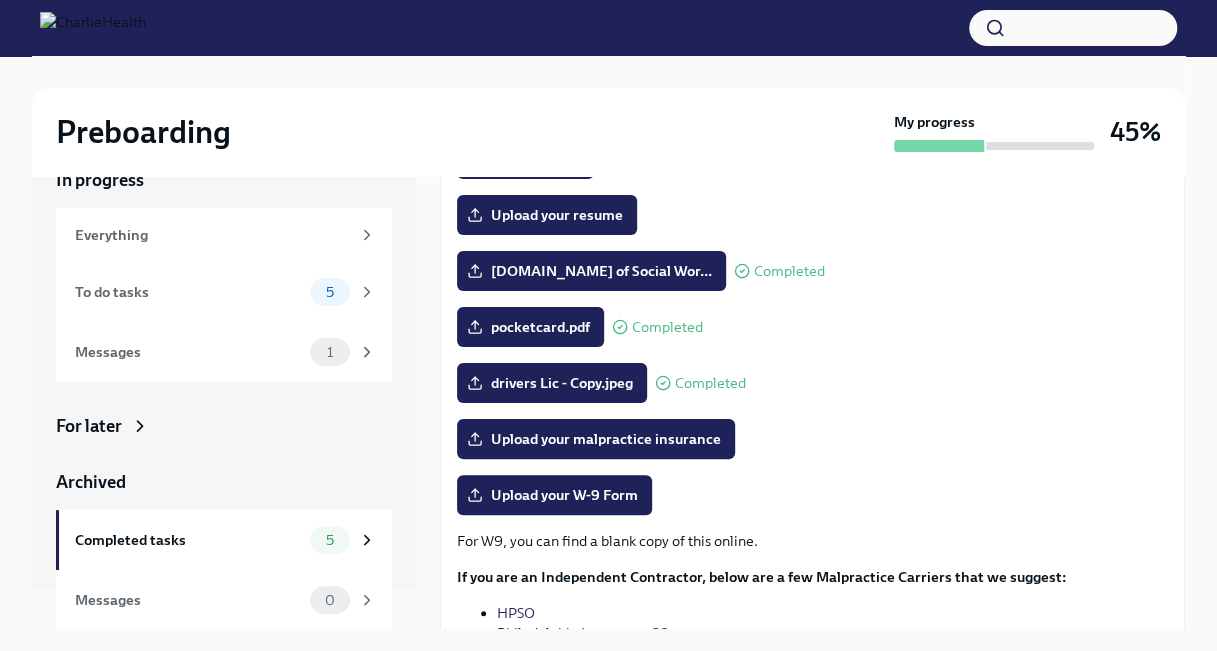 scroll, scrollTop: 230, scrollLeft: 0, axis: vertical 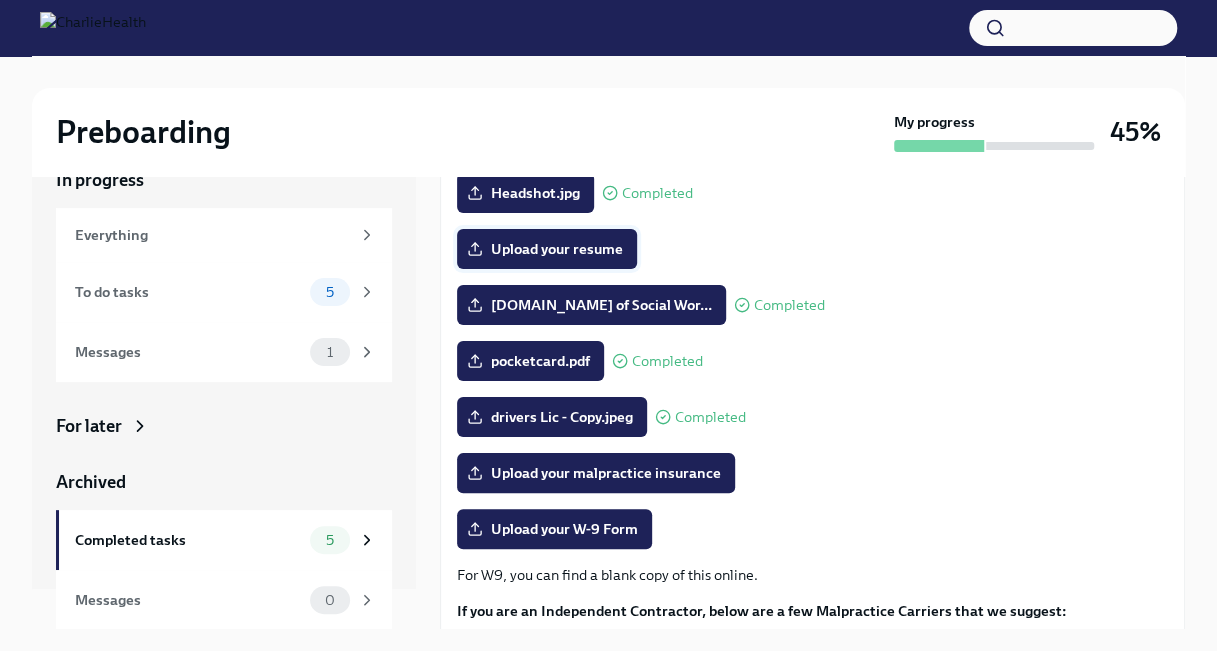 click on "Upload your resume" at bounding box center [547, 249] 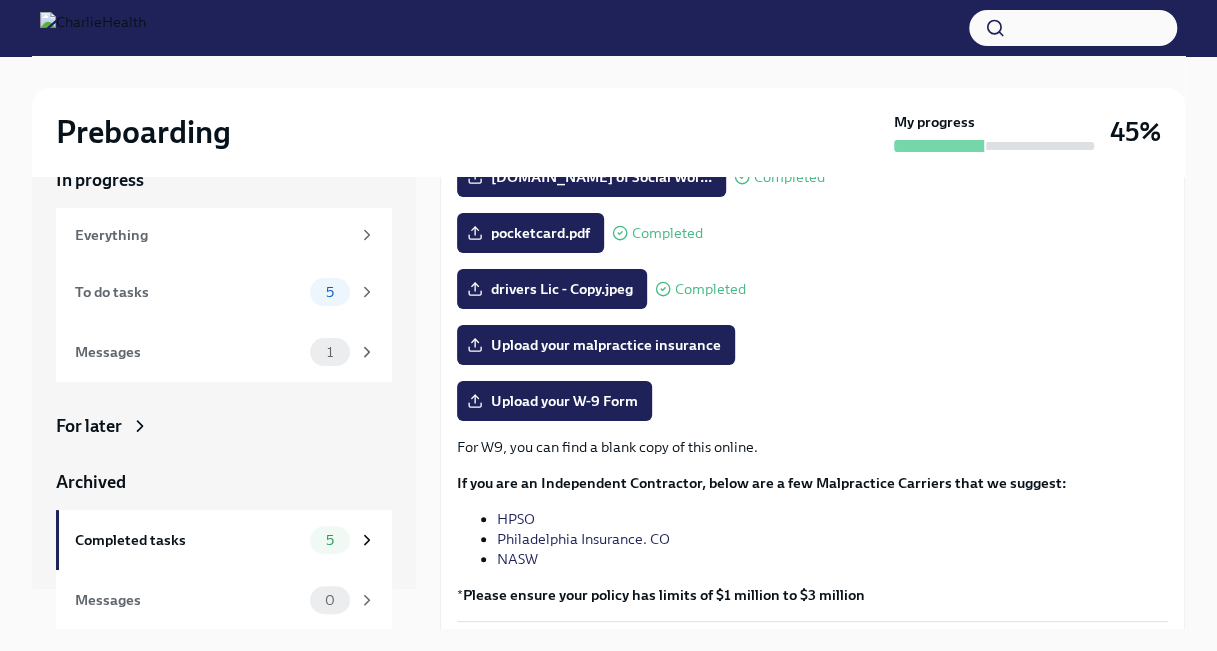 scroll, scrollTop: 430, scrollLeft: 0, axis: vertical 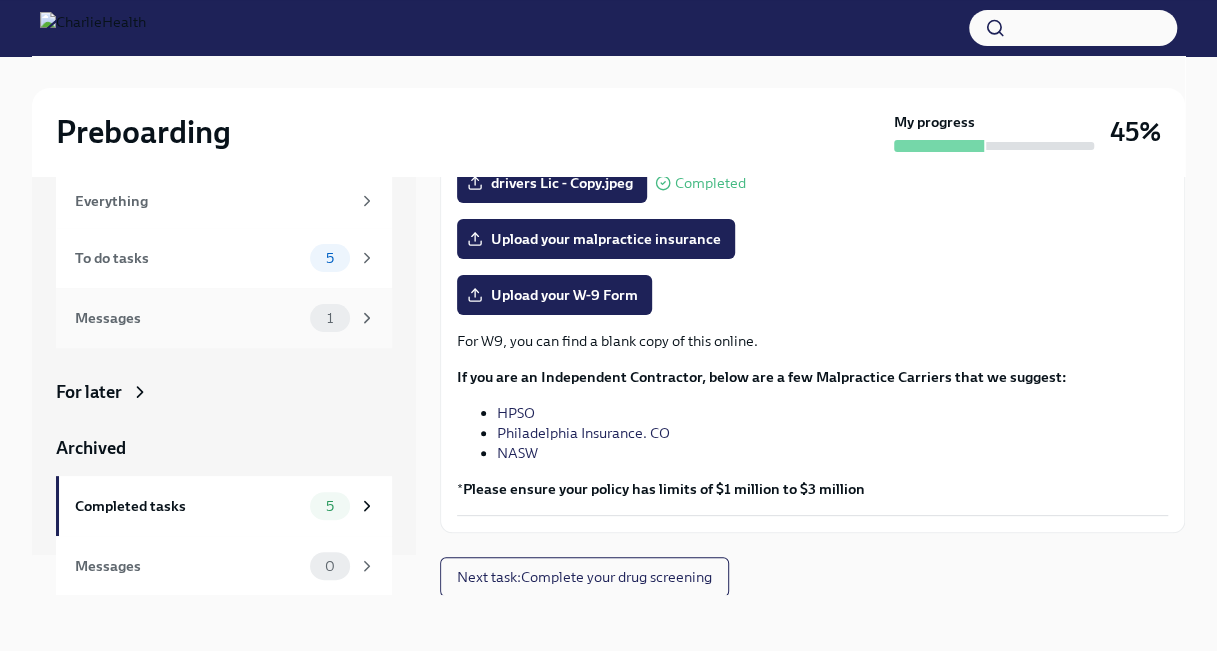 click on "1" at bounding box center [330, 318] 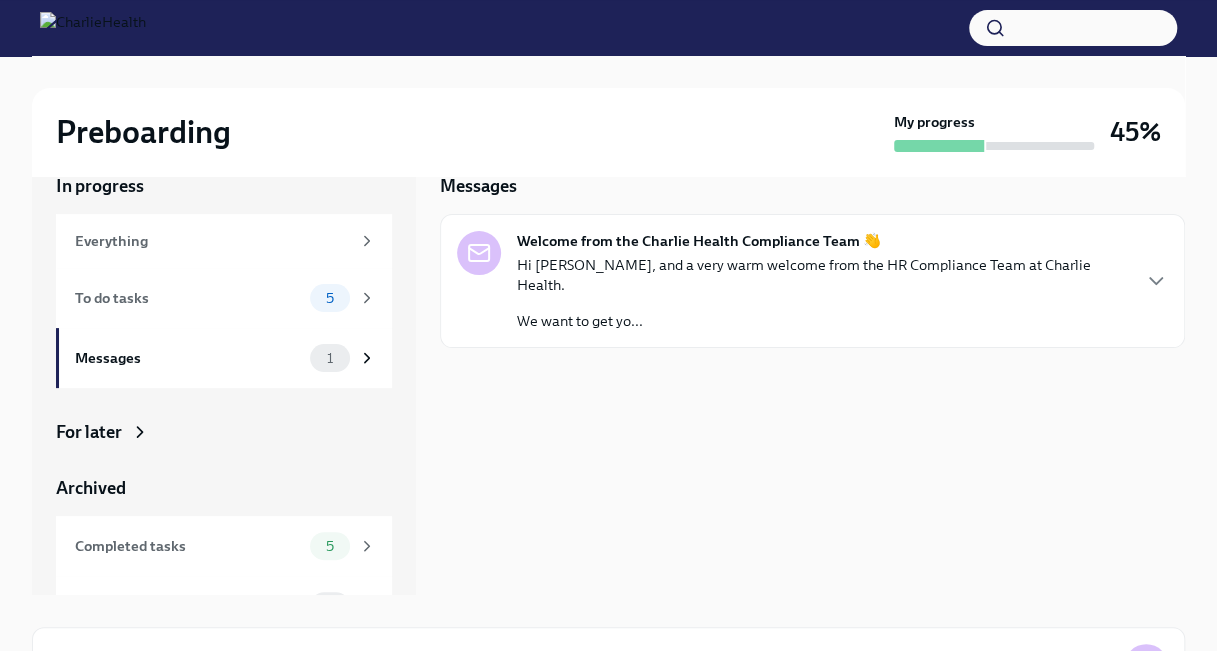 click on "Hi [PERSON_NAME], and a very warm welcome from the HR Compliance Team at Charlie Health." at bounding box center [822, 275] 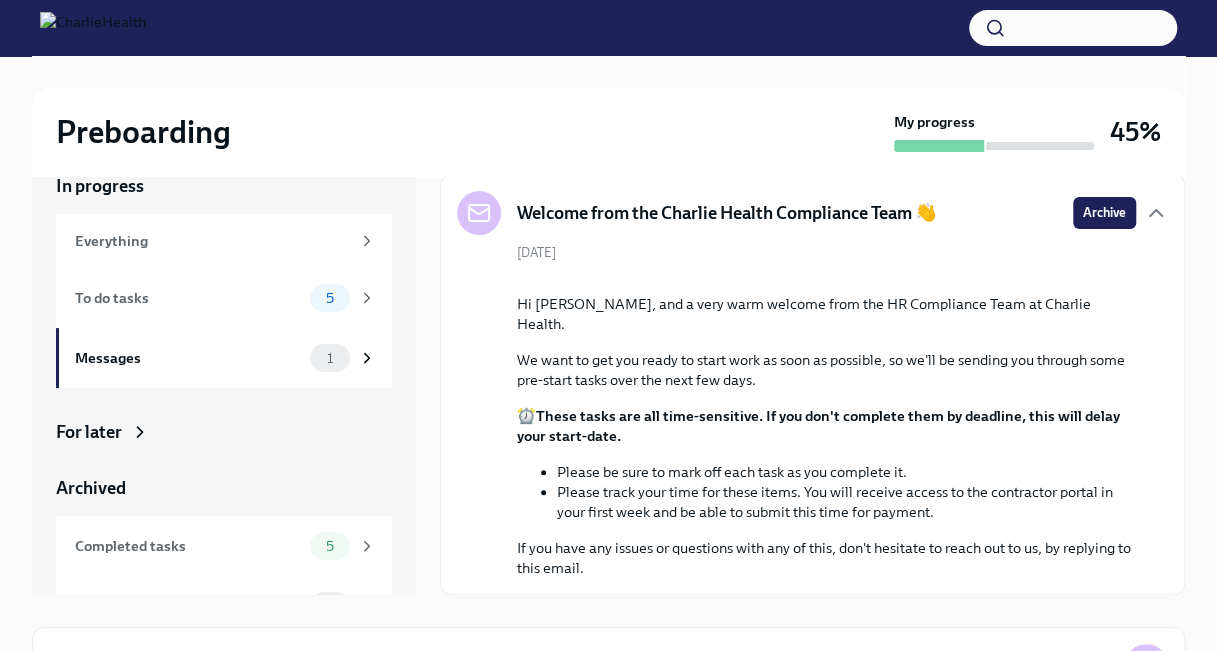 scroll, scrollTop: 192, scrollLeft: 0, axis: vertical 